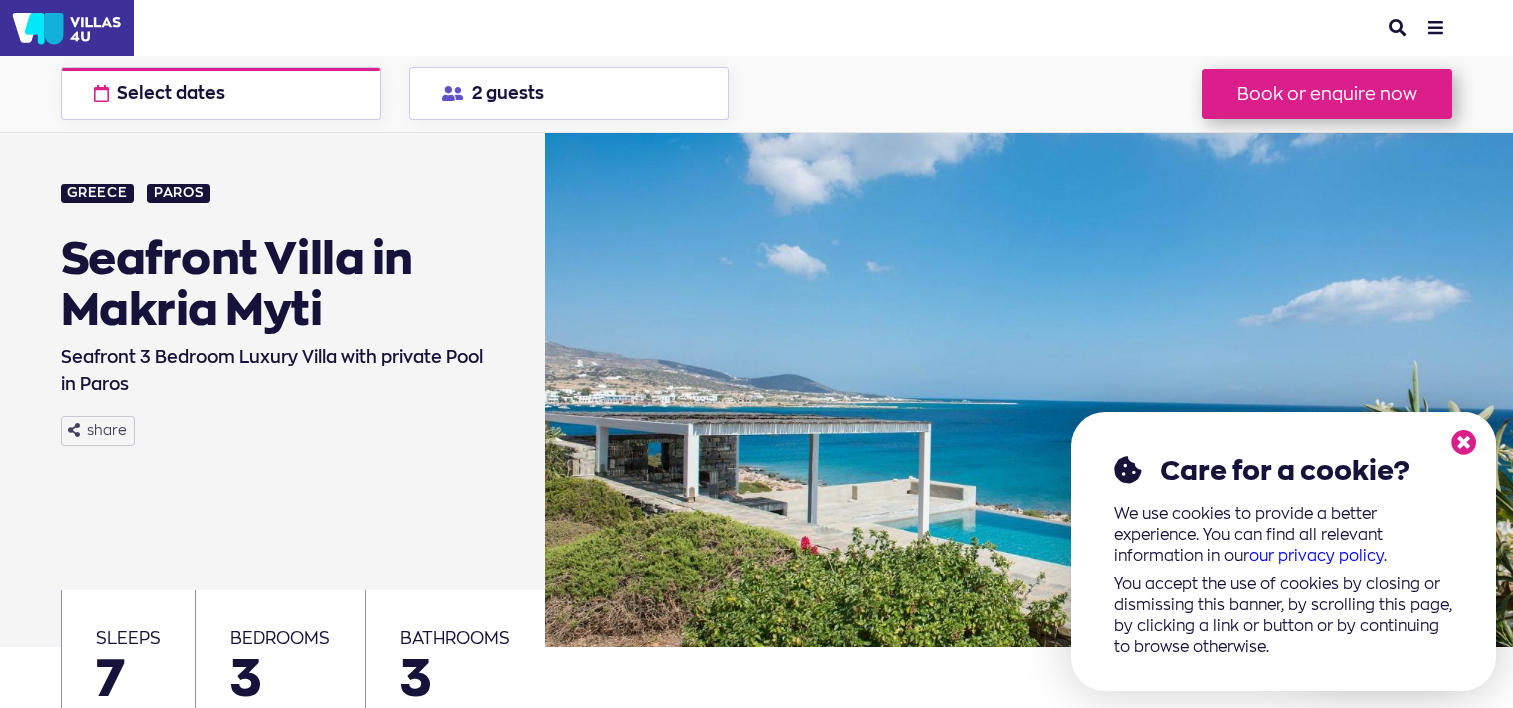 scroll, scrollTop: 0, scrollLeft: 0, axis: both 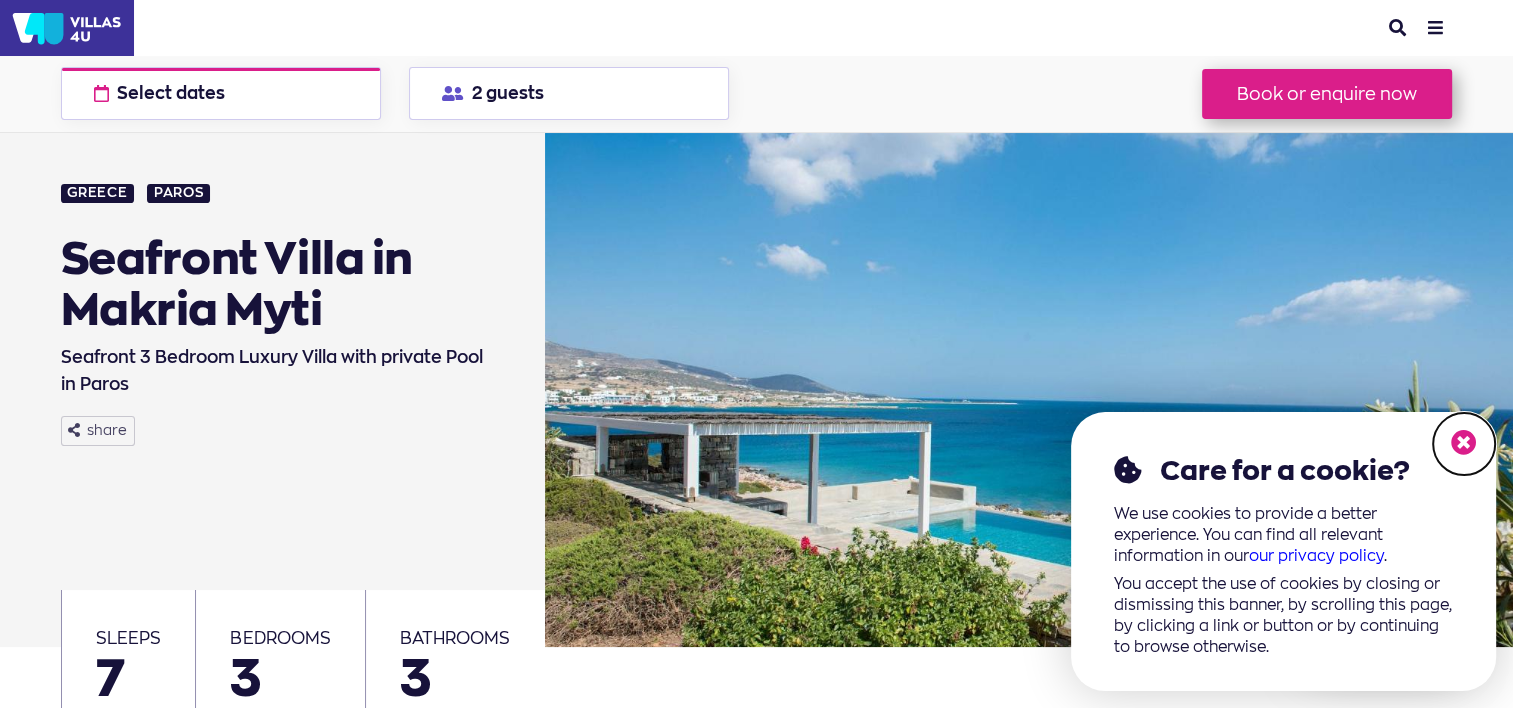 click at bounding box center (1464, 443) 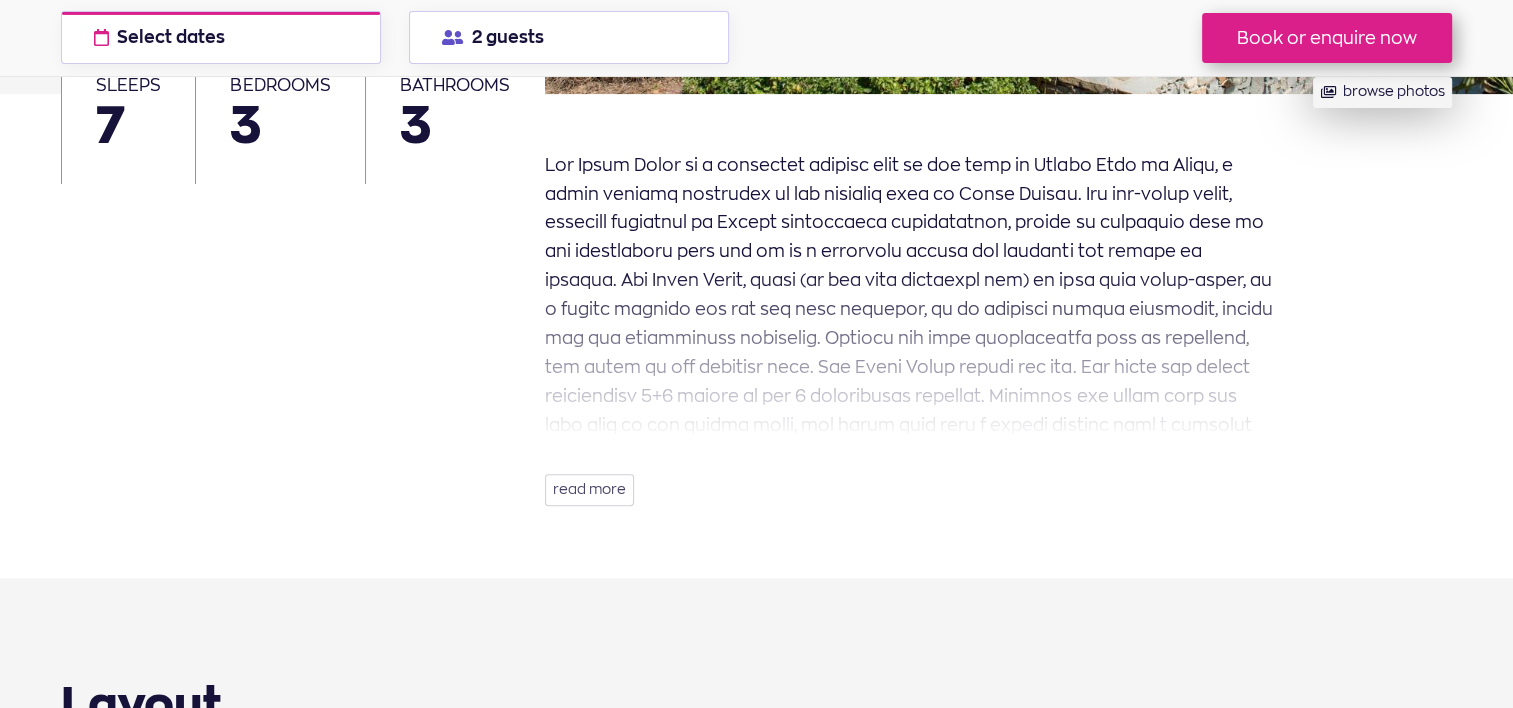 scroll, scrollTop: 600, scrollLeft: 0, axis: vertical 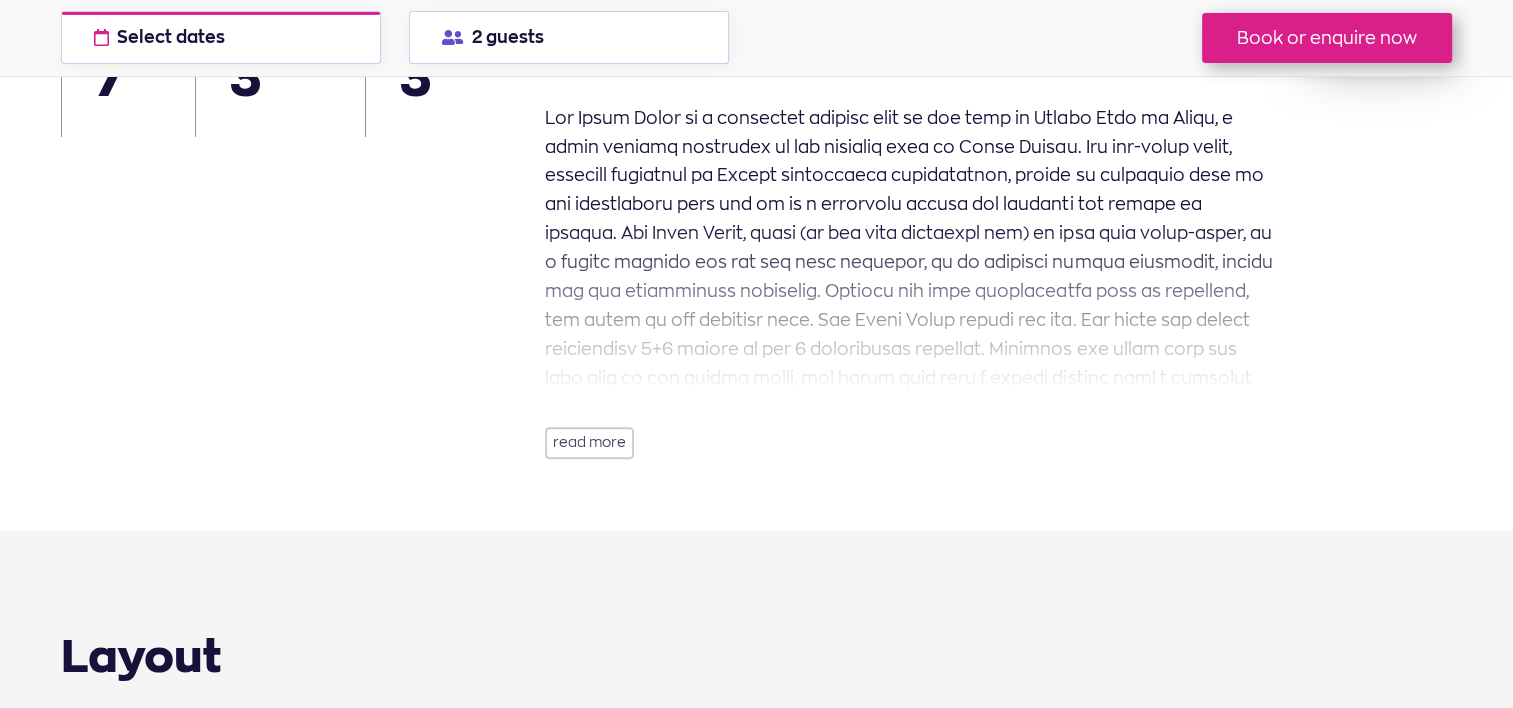 drag, startPoint x: 579, startPoint y: 444, endPoint x: 610, endPoint y: 430, distance: 34.0147 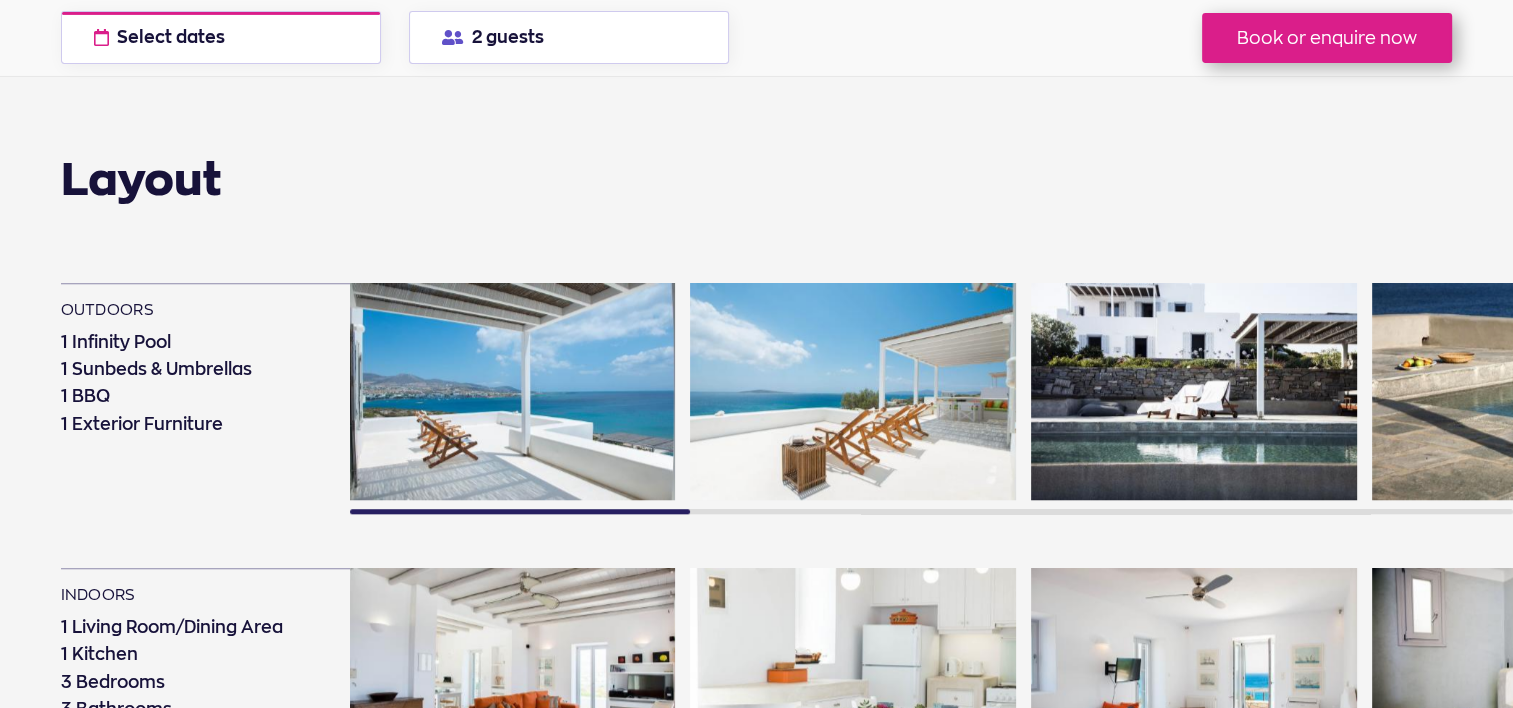 scroll, scrollTop: 1600, scrollLeft: 0, axis: vertical 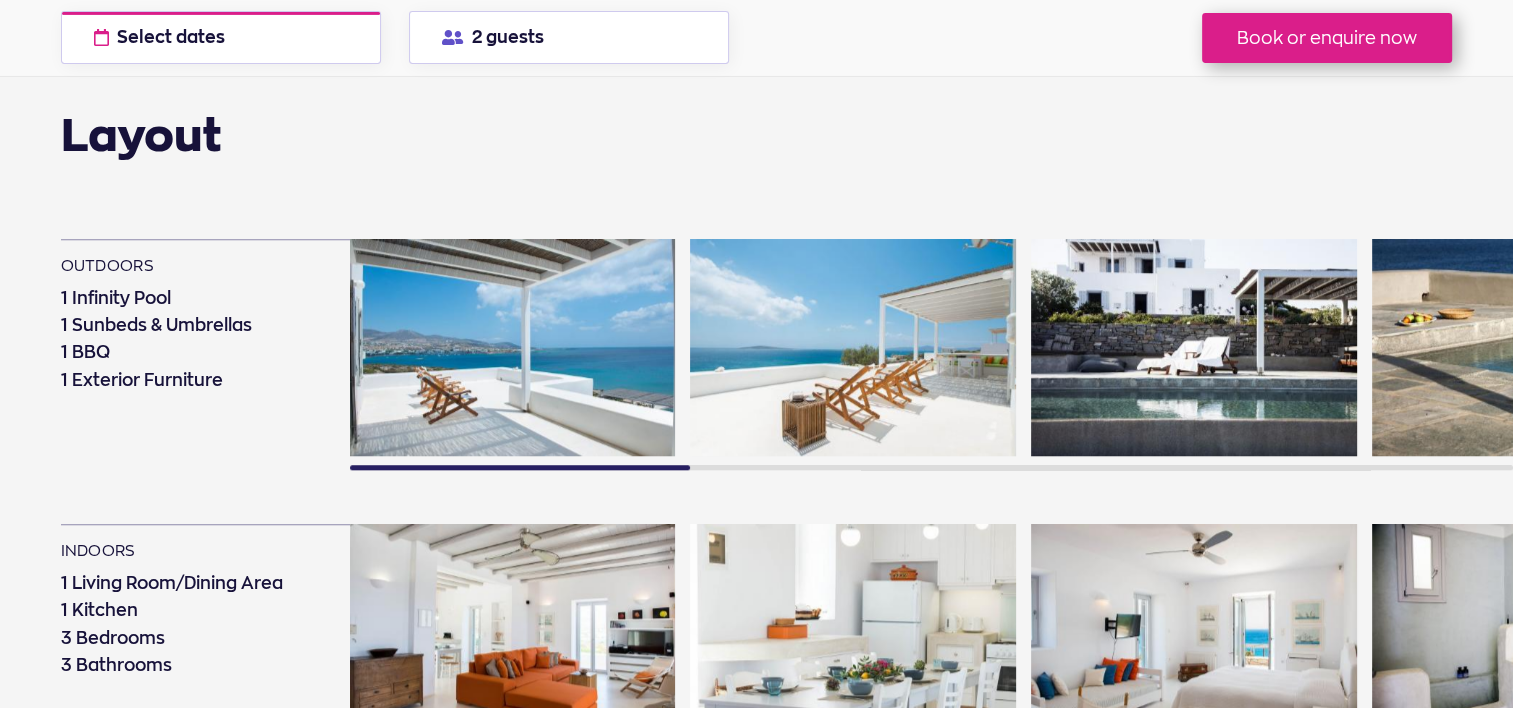 click at bounding box center [513, 347] 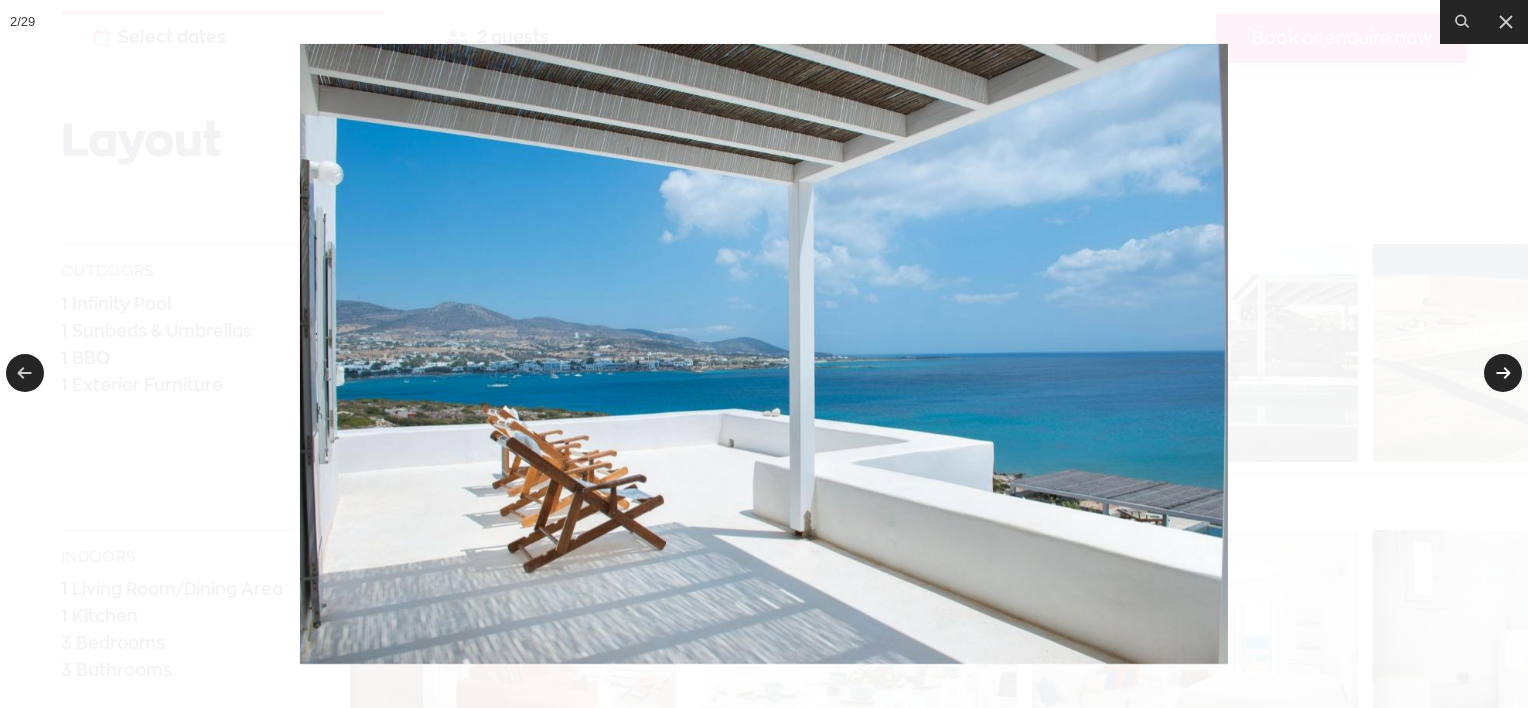 click at bounding box center (1503, 373) 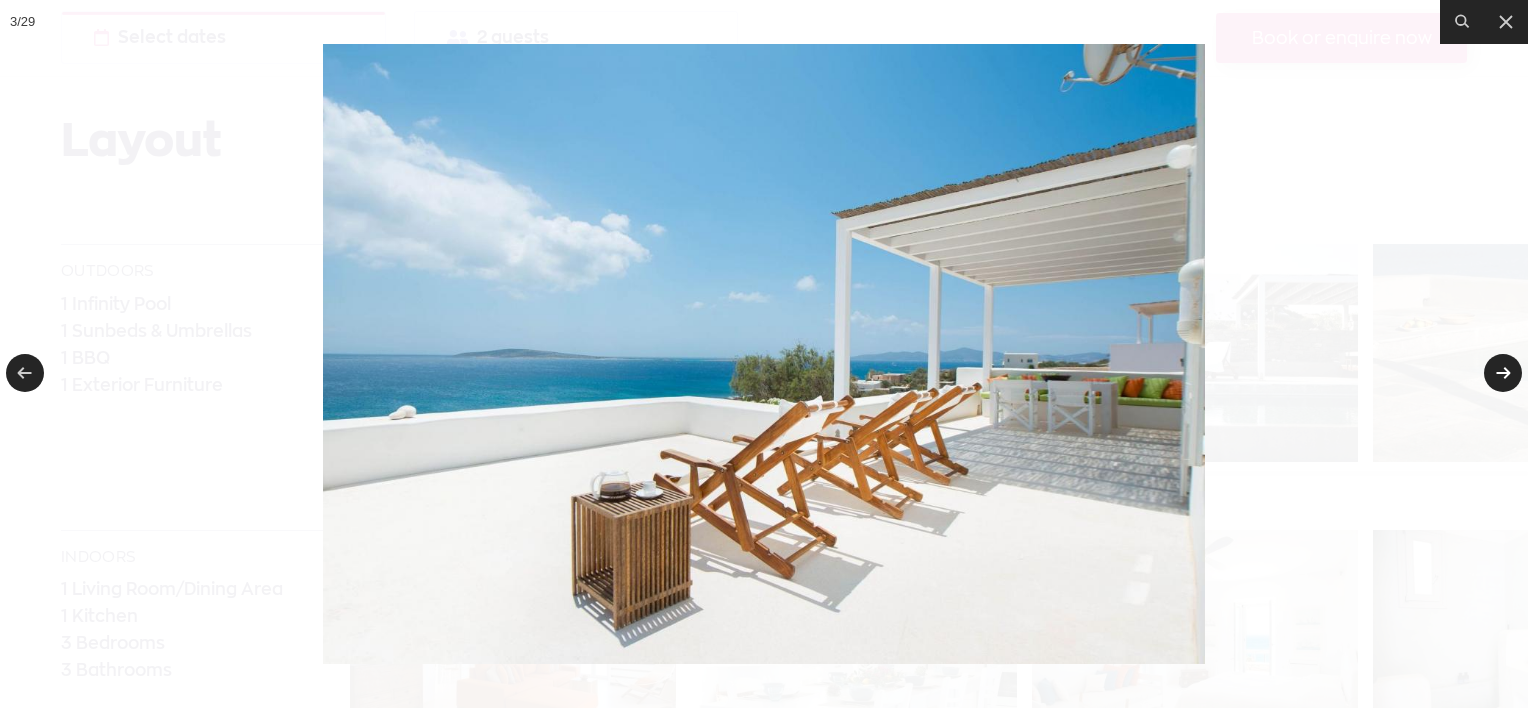click at bounding box center (1503, 373) 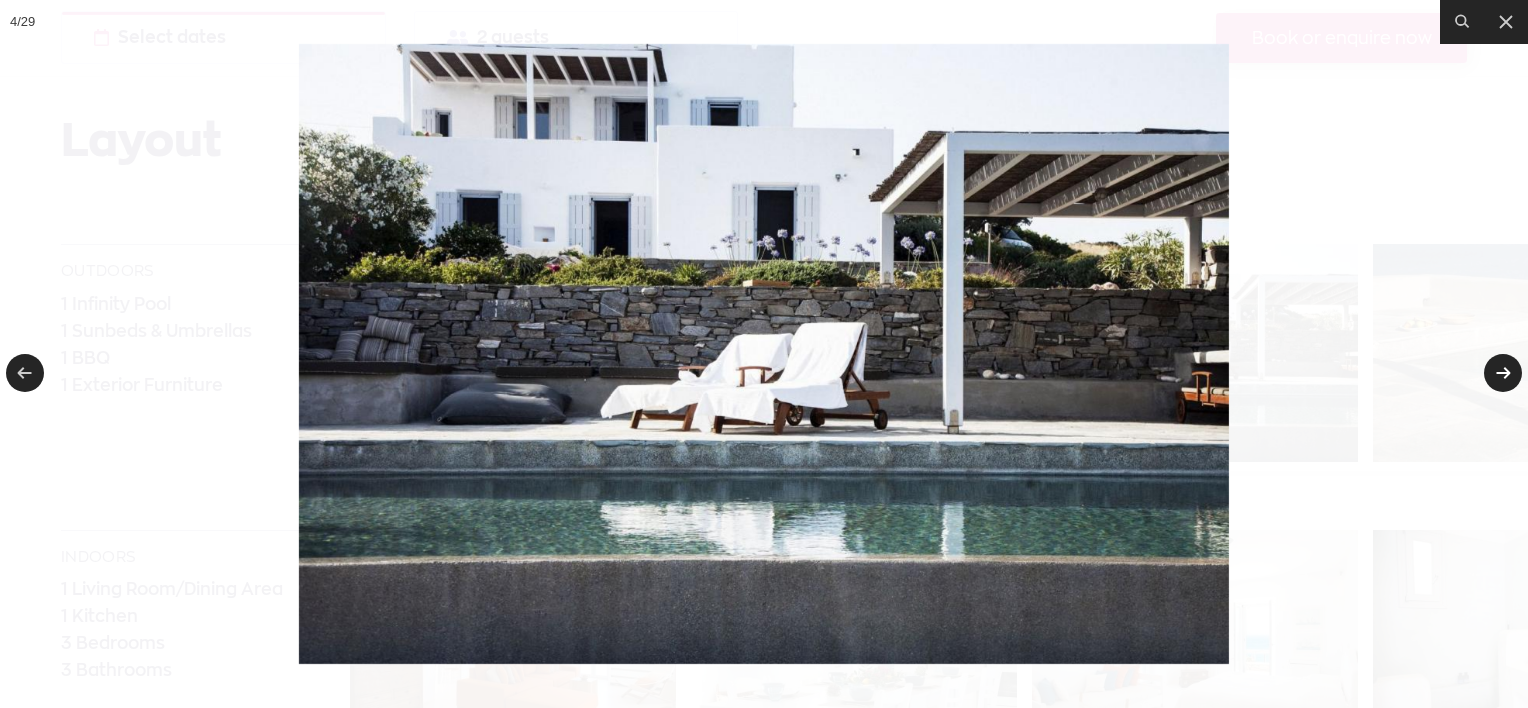 click at bounding box center (1503, 373) 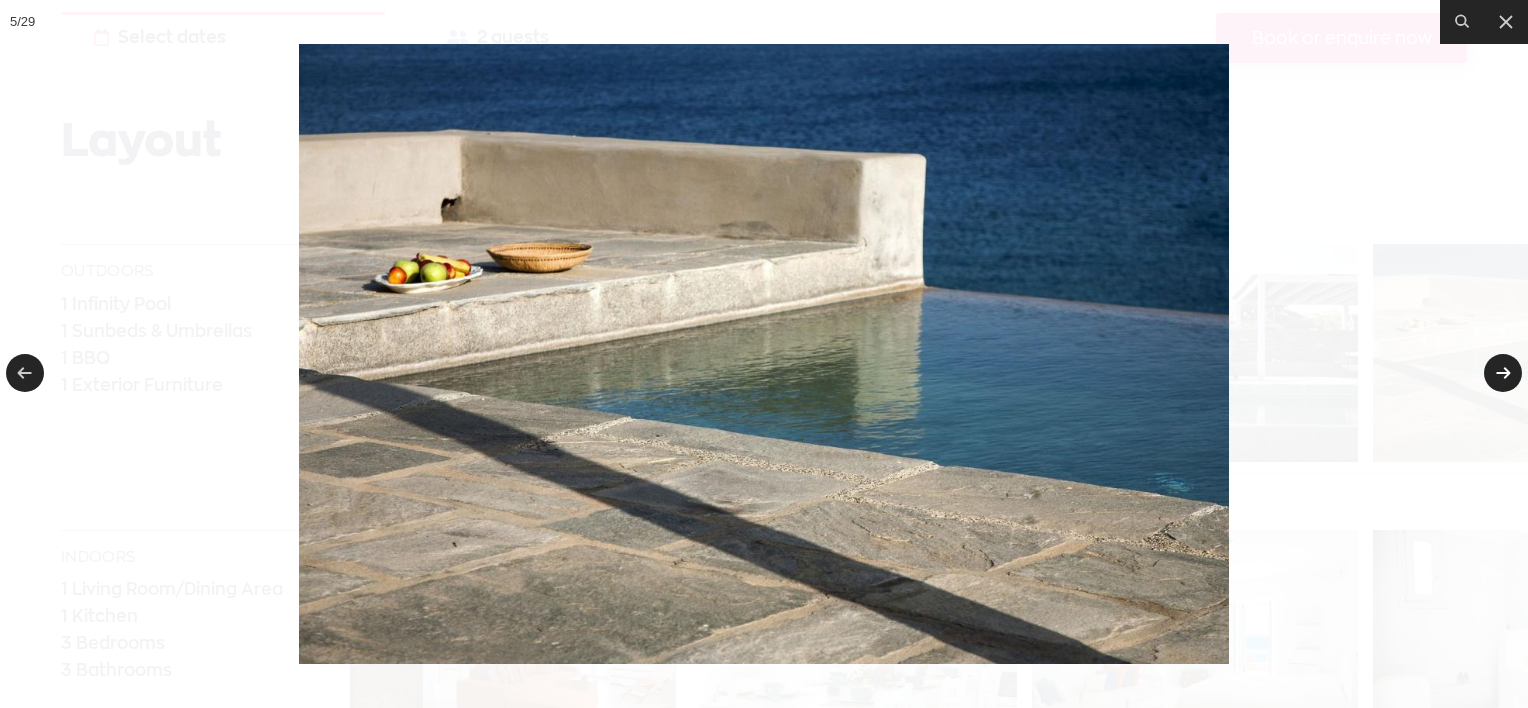 click at bounding box center (1503, 373) 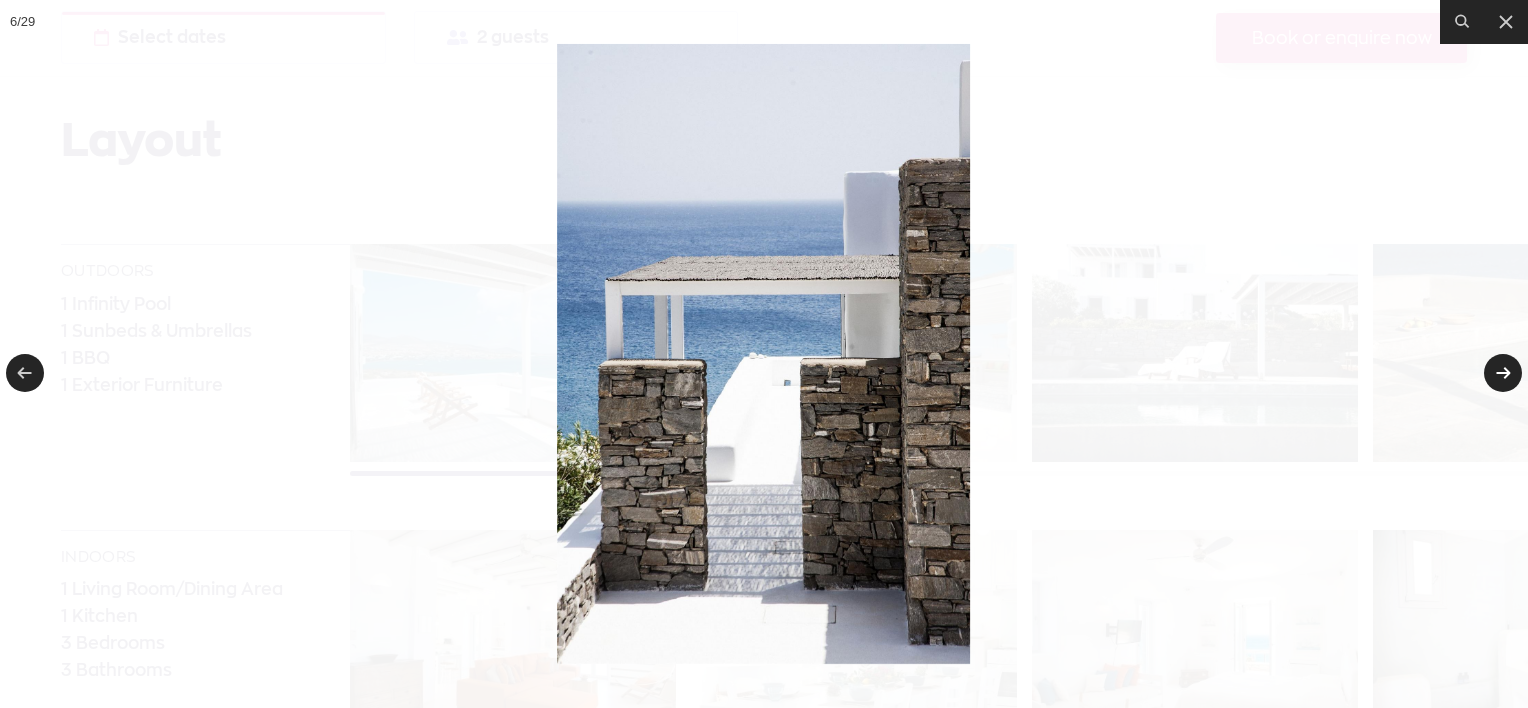 click at bounding box center (1503, 373) 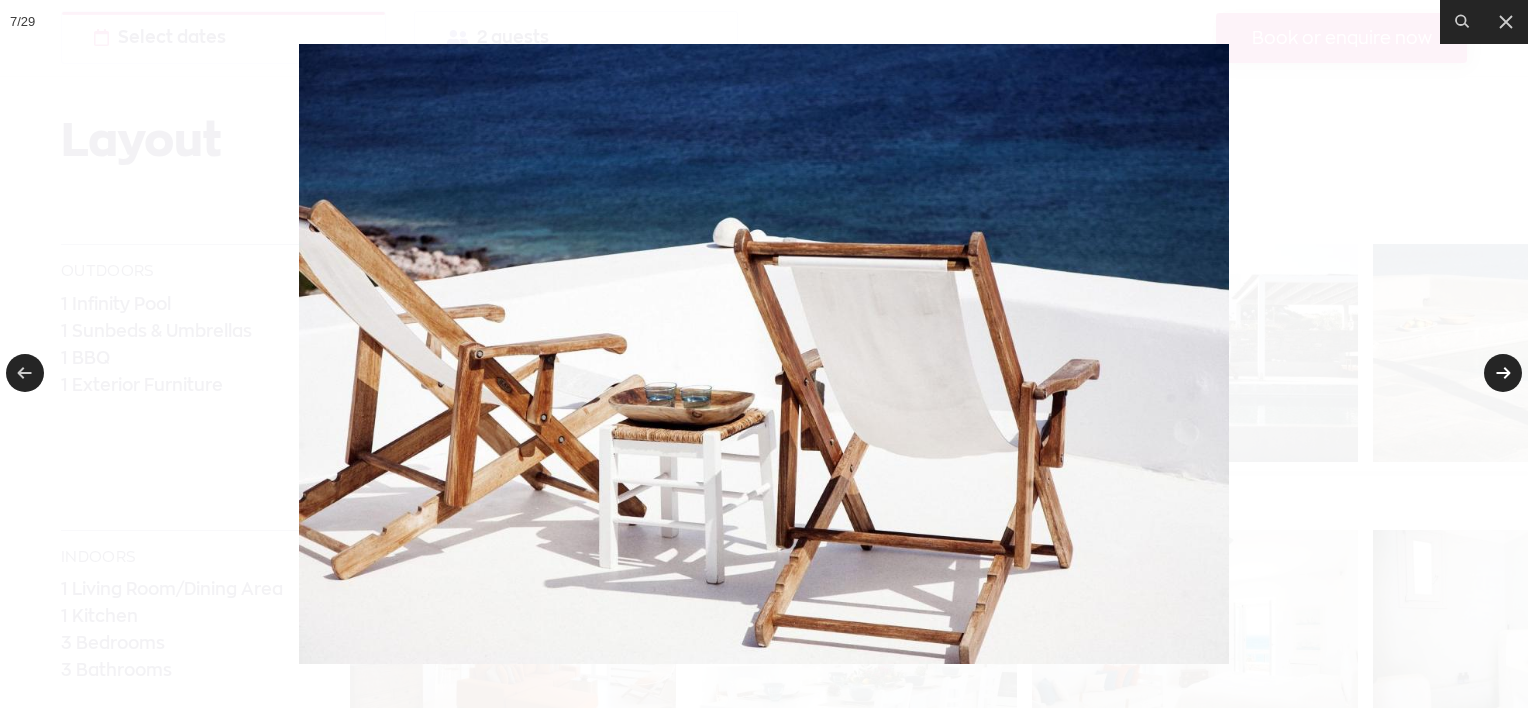 click at bounding box center (1503, 373) 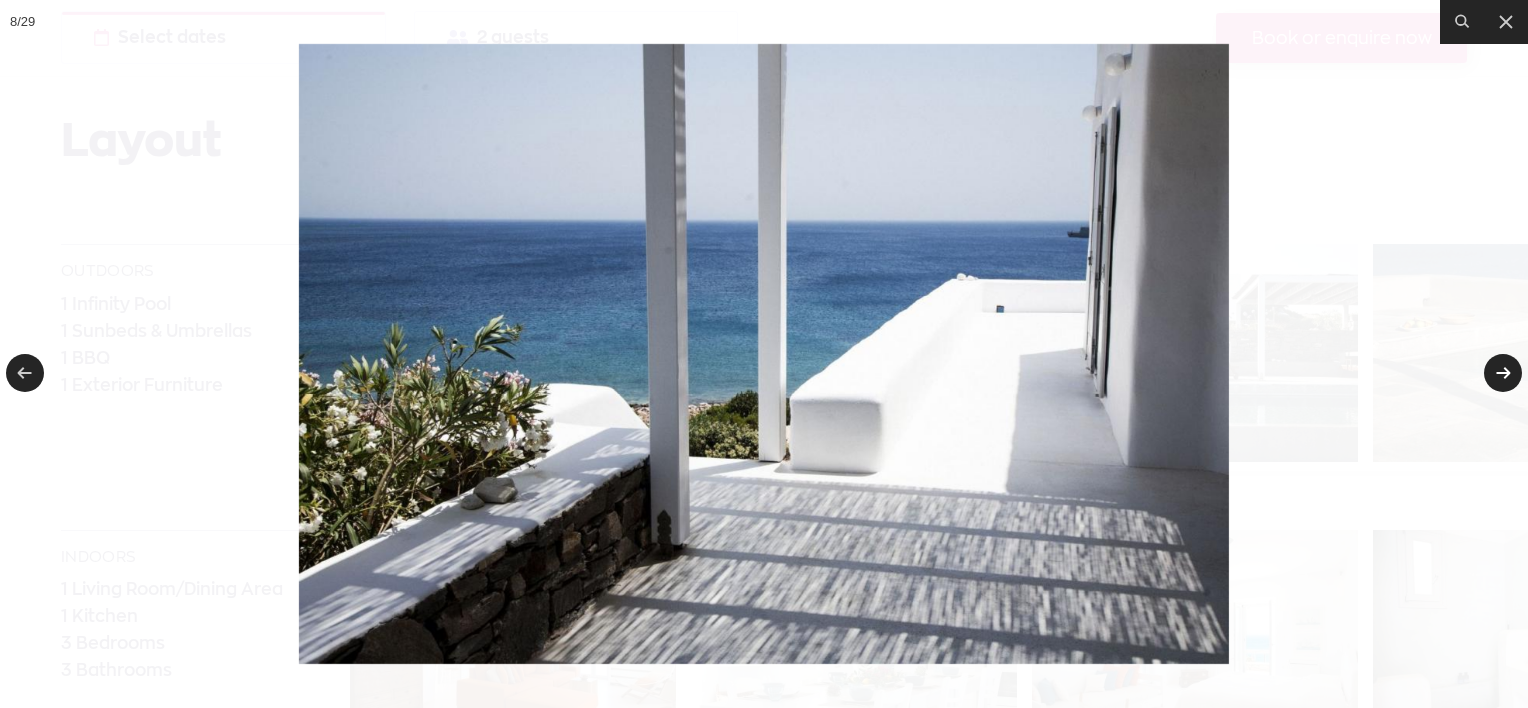 click at bounding box center [1503, 373] 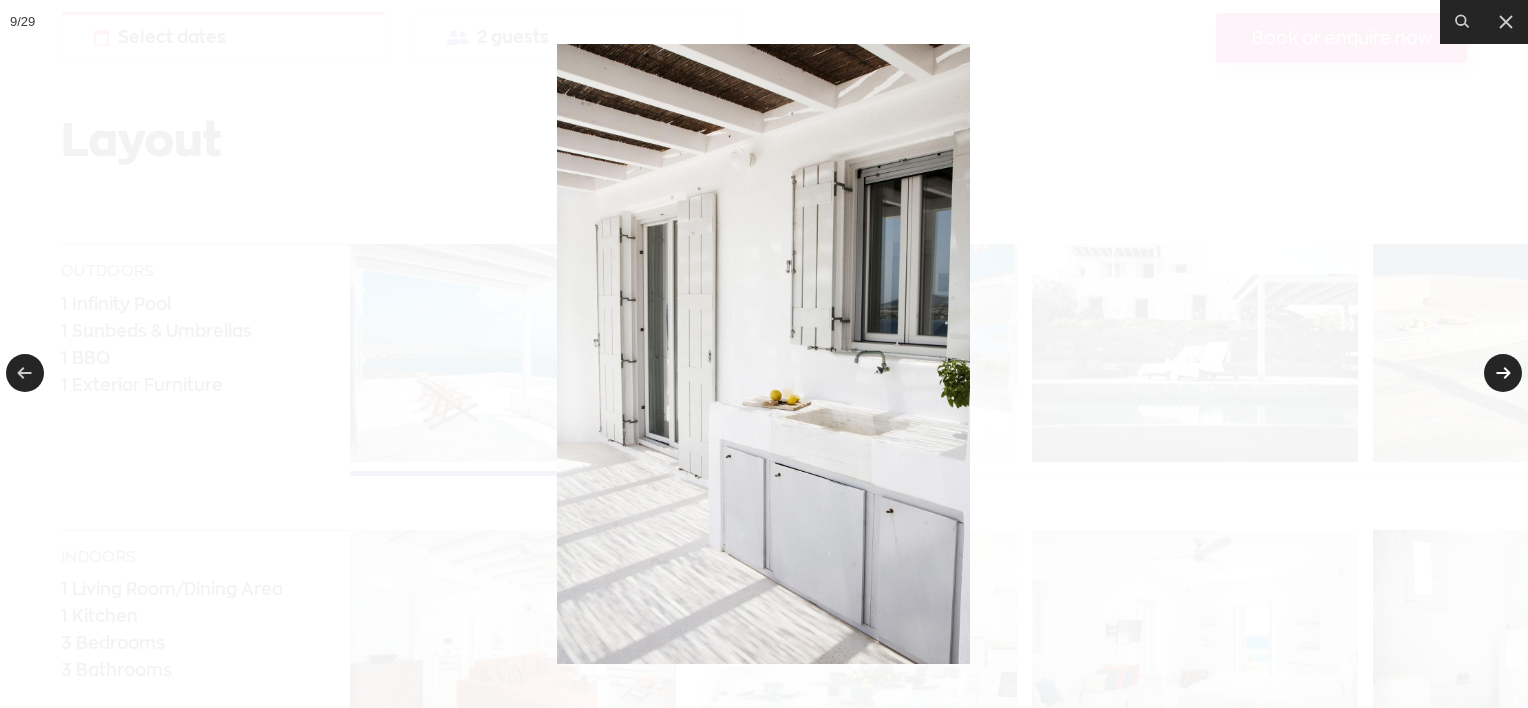click at bounding box center (1503, 373) 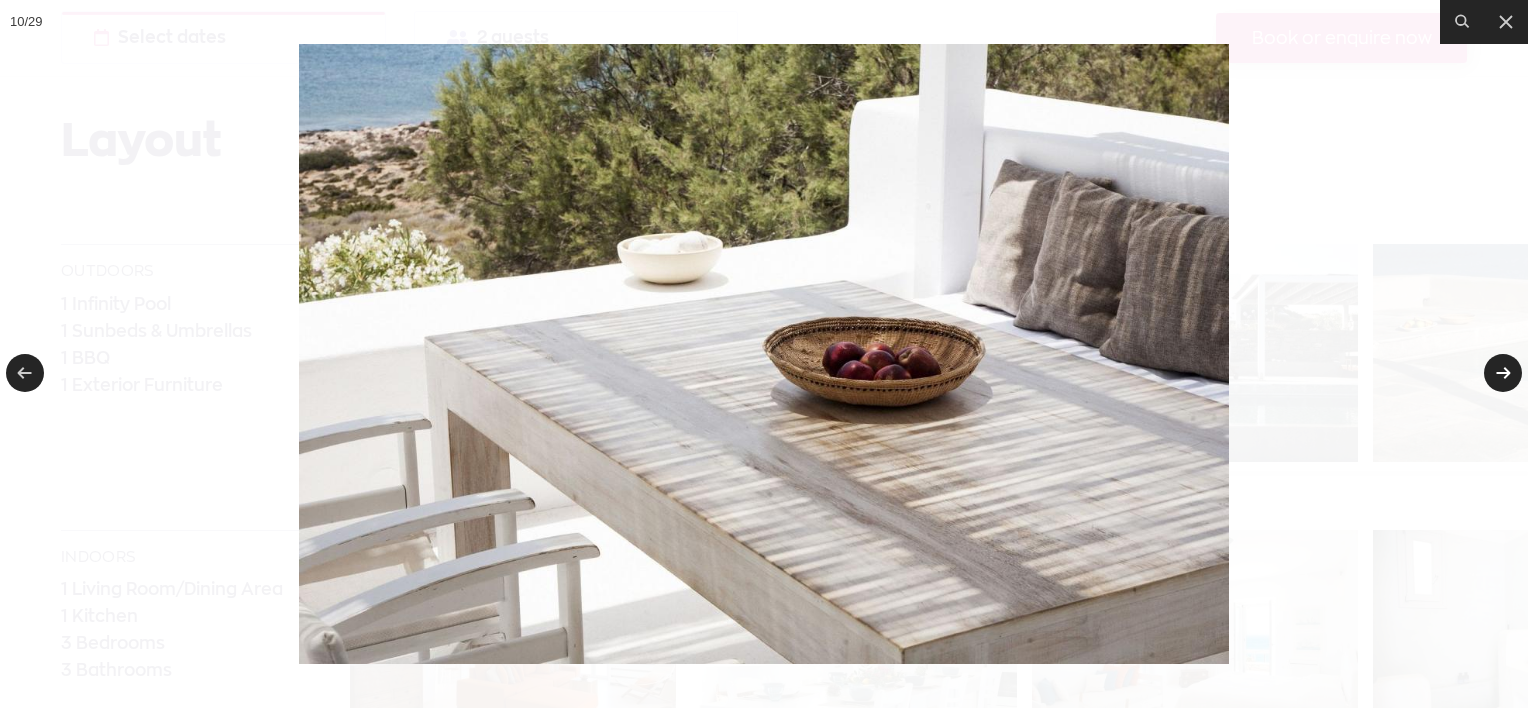 click at bounding box center (1503, 373) 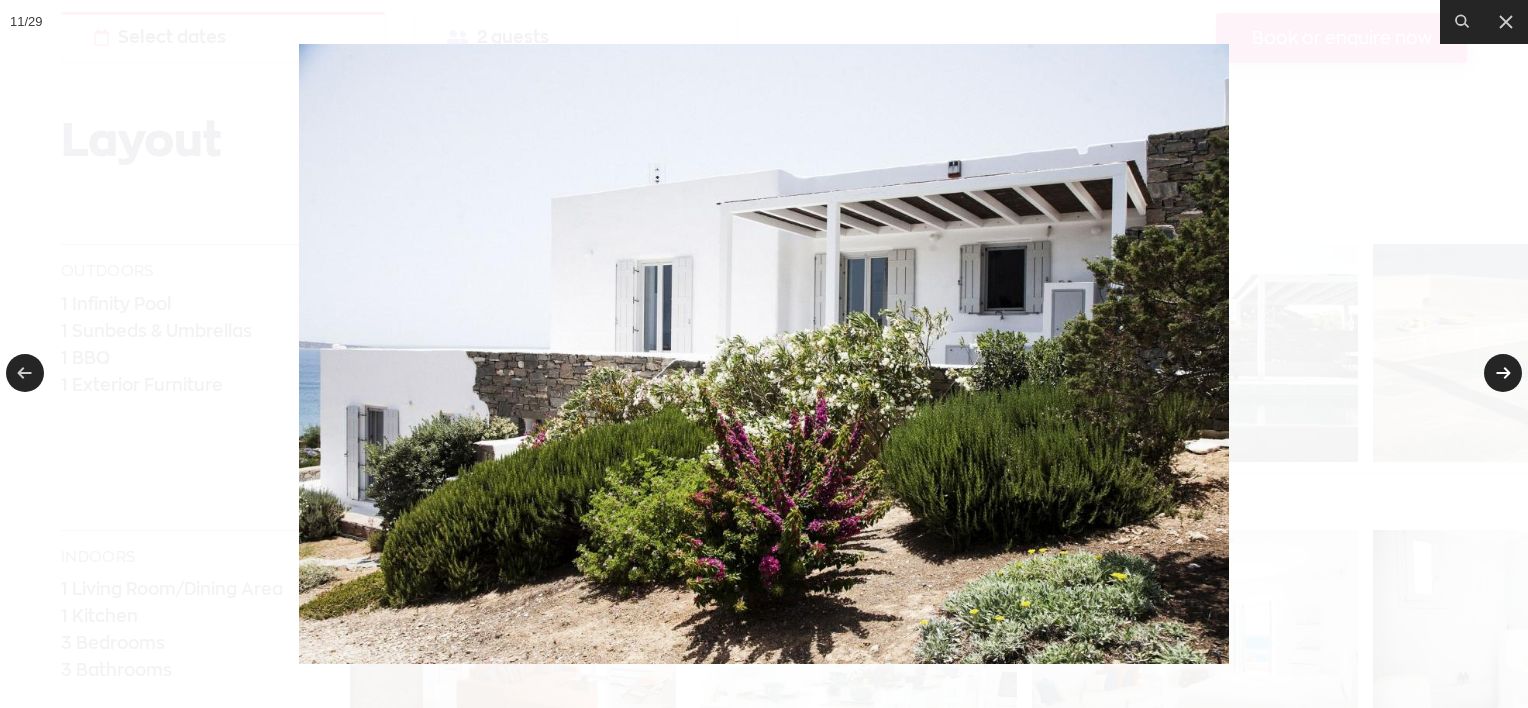 click at bounding box center [1503, 373] 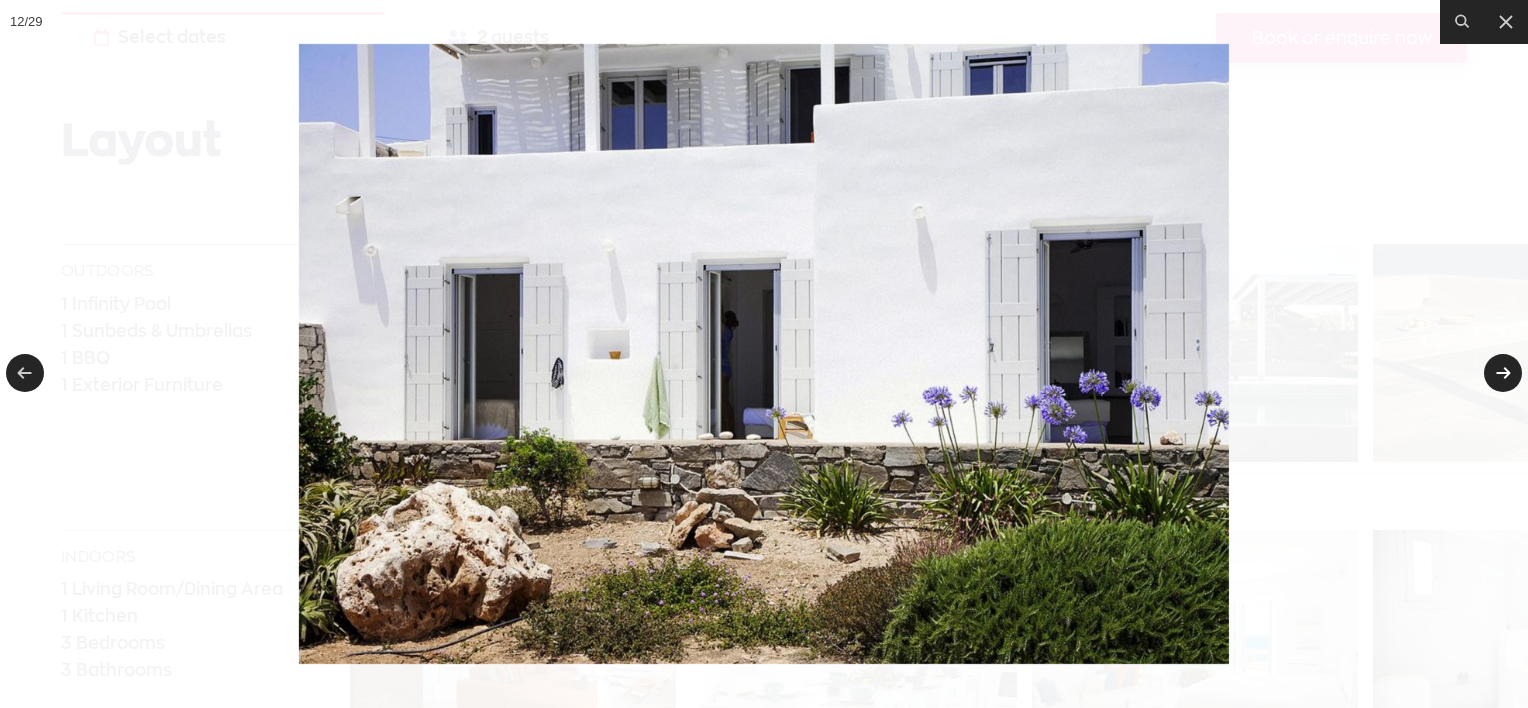 click at bounding box center [1503, 373] 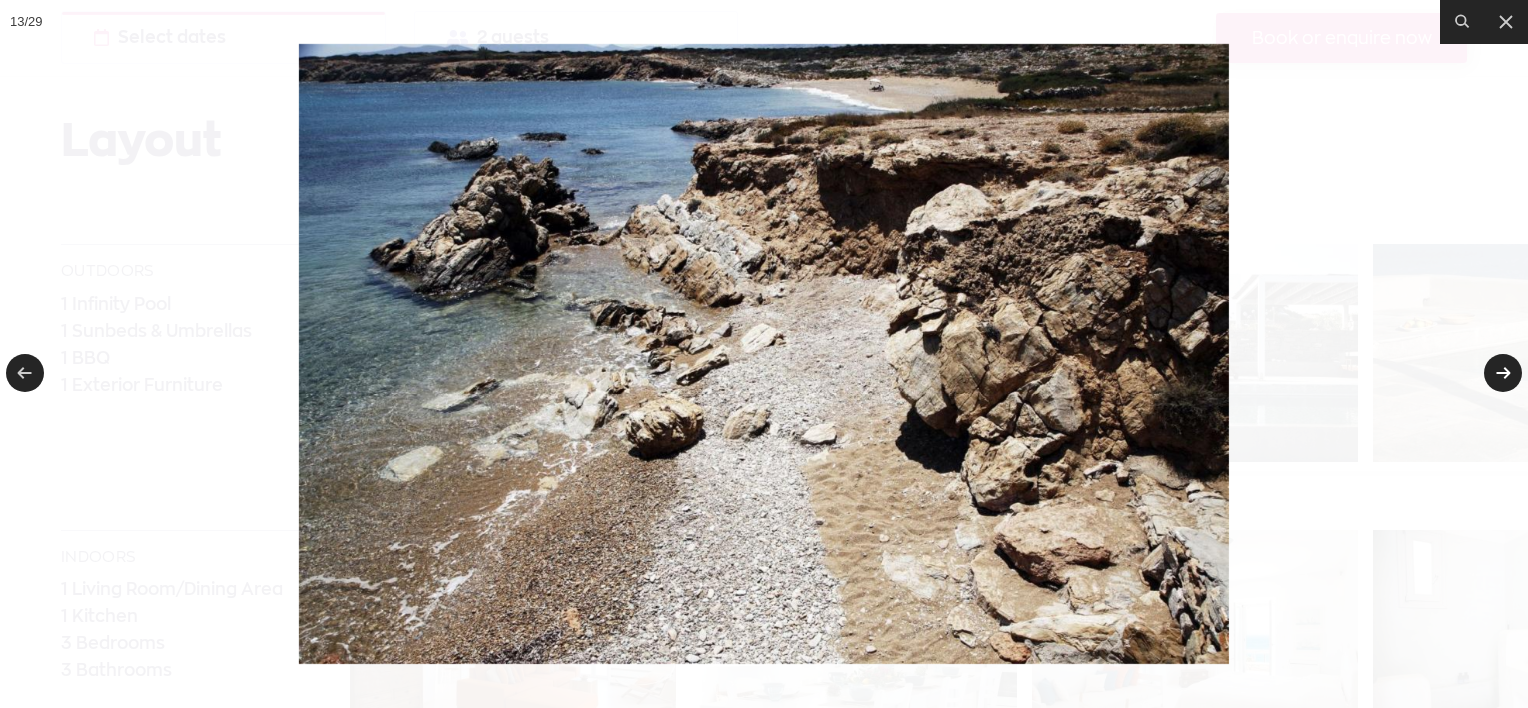 click at bounding box center [1503, 373] 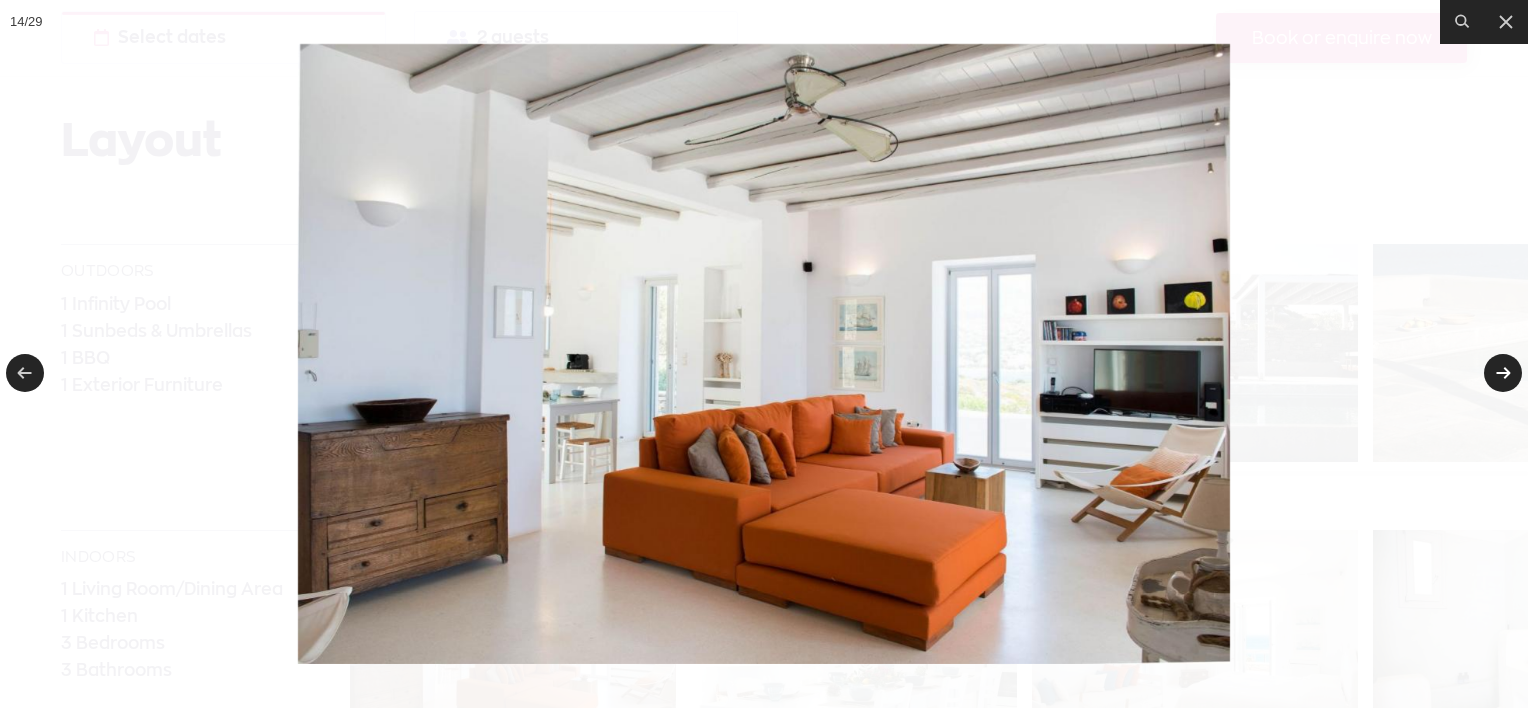 click at bounding box center [1503, 373] 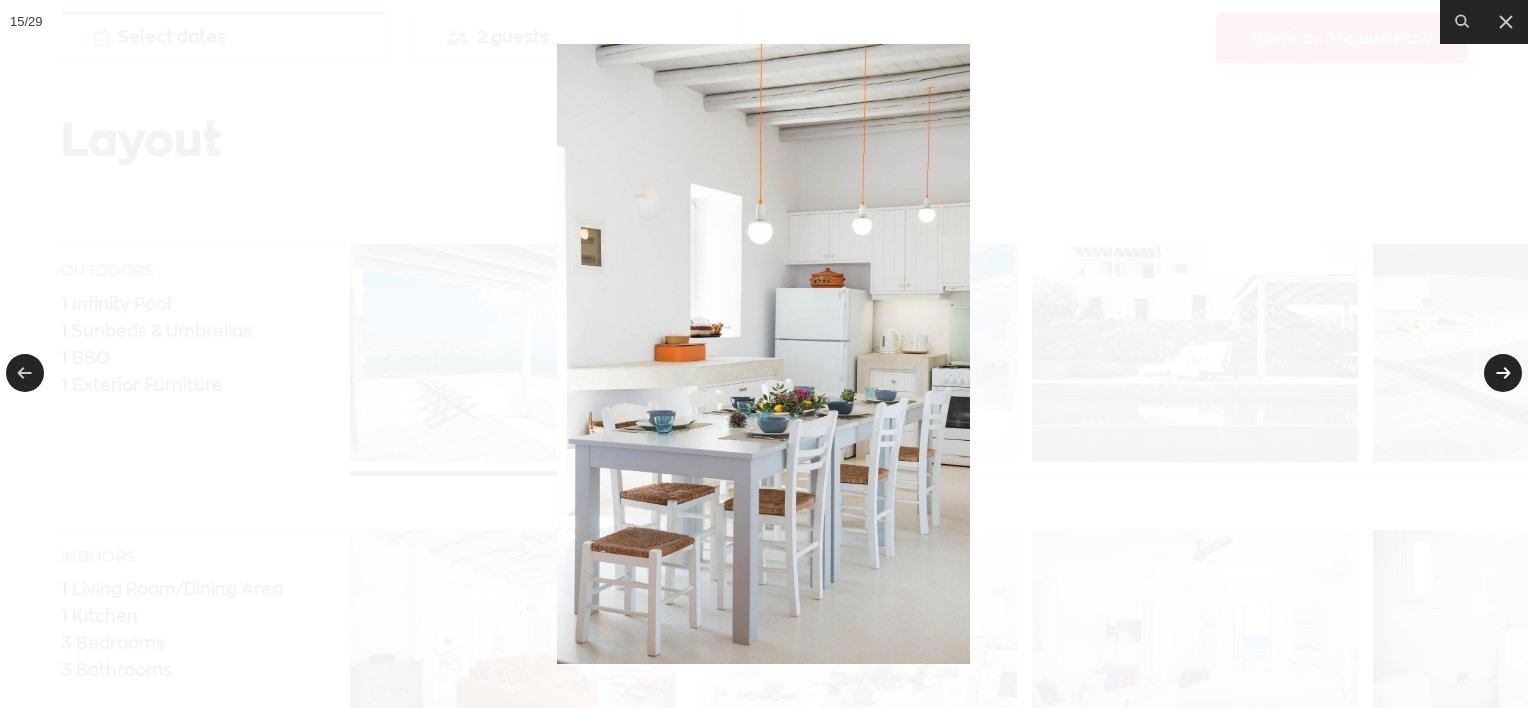 click at bounding box center (1503, 373) 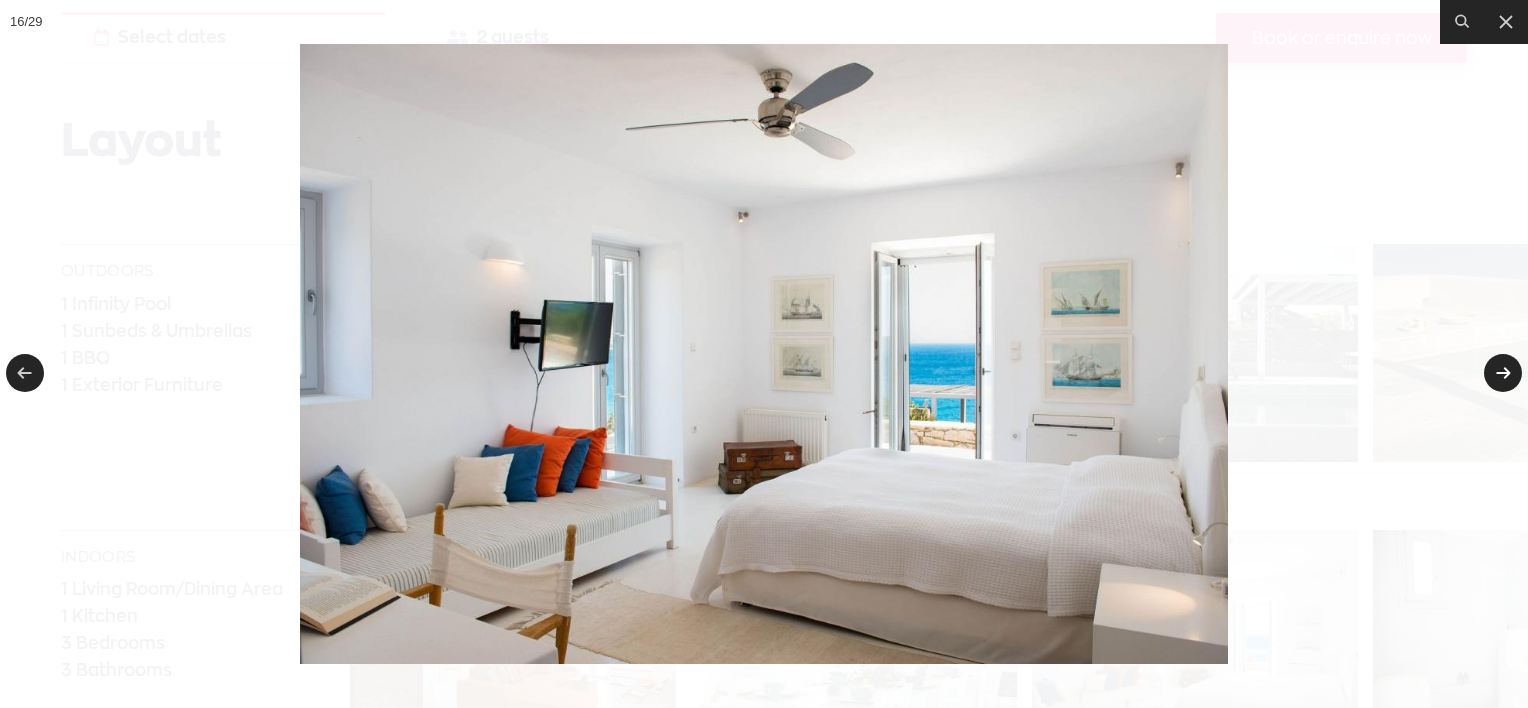click at bounding box center [1503, 373] 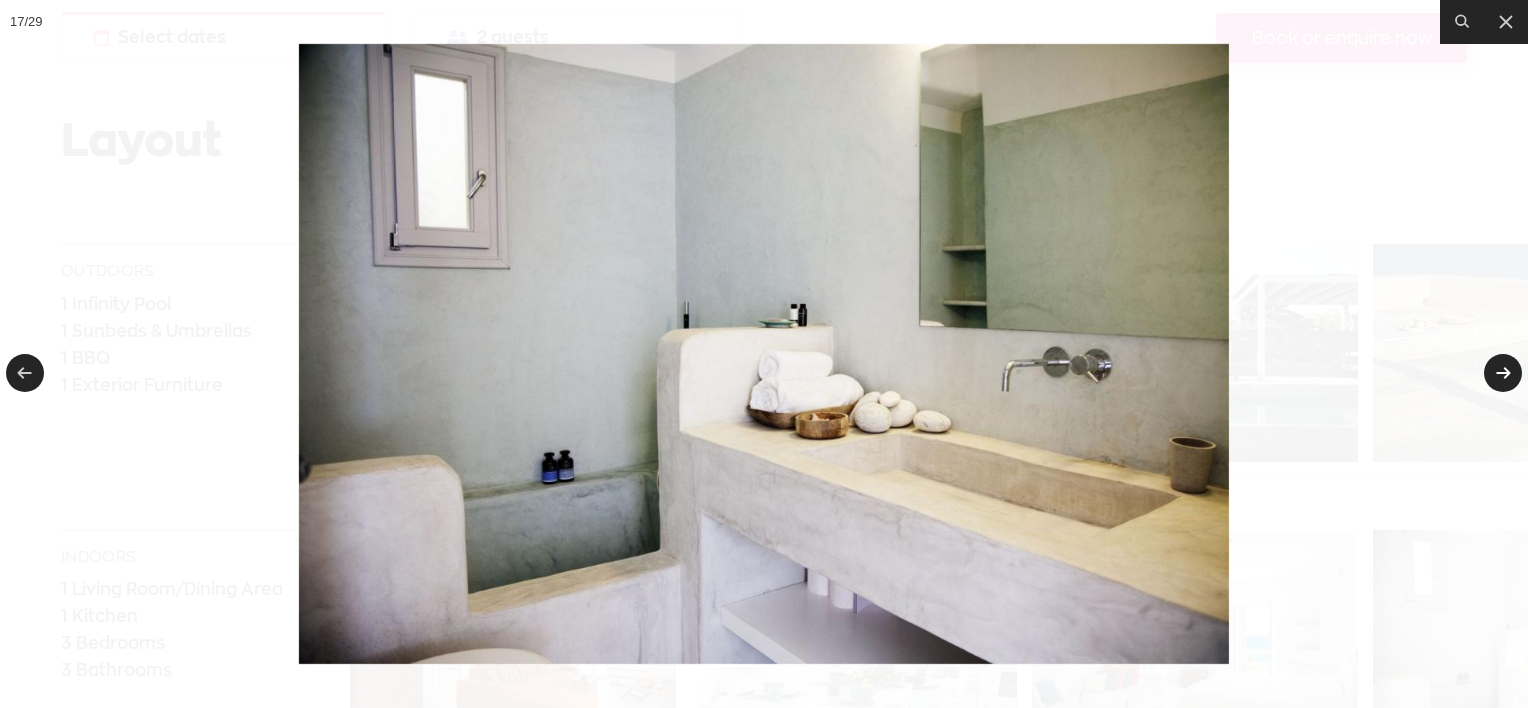 click at bounding box center (1503, 373) 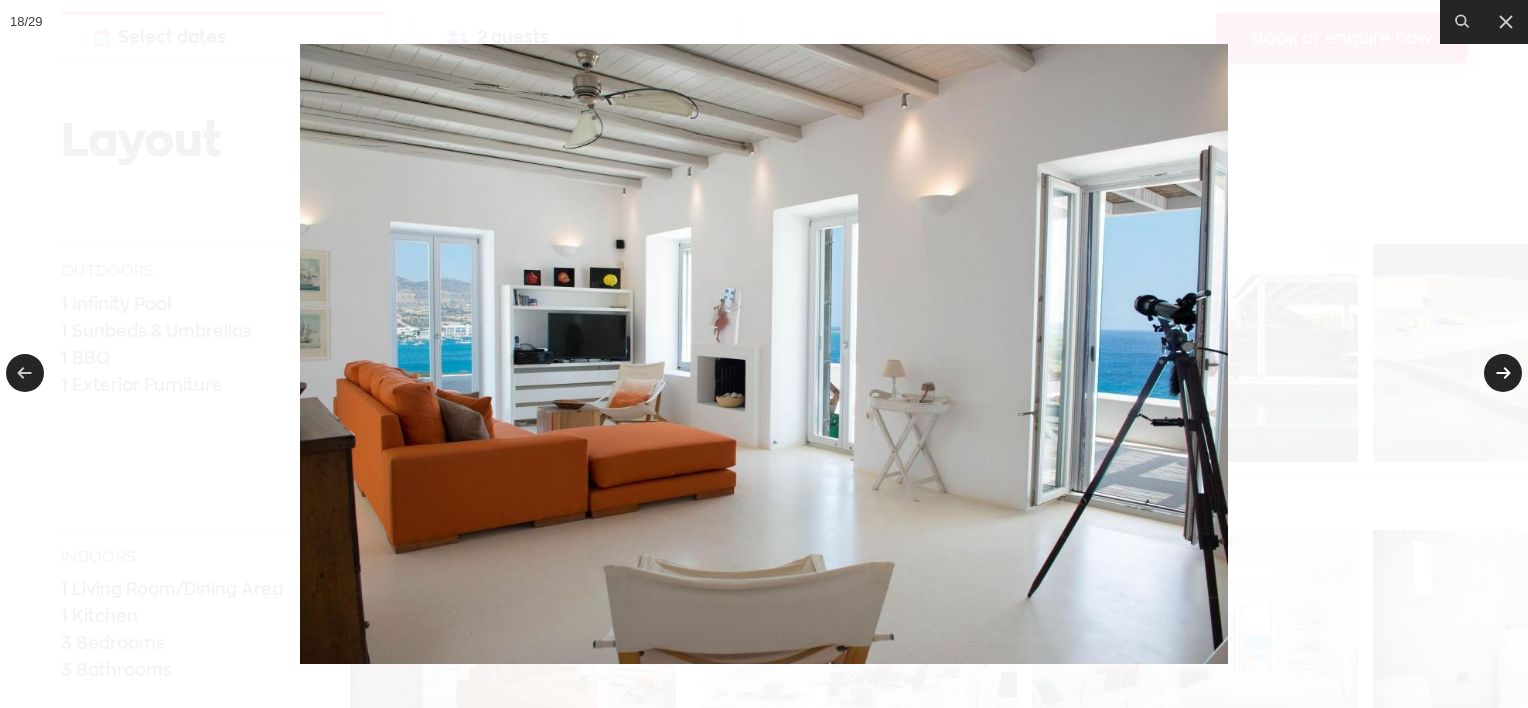 click at bounding box center [1503, 373] 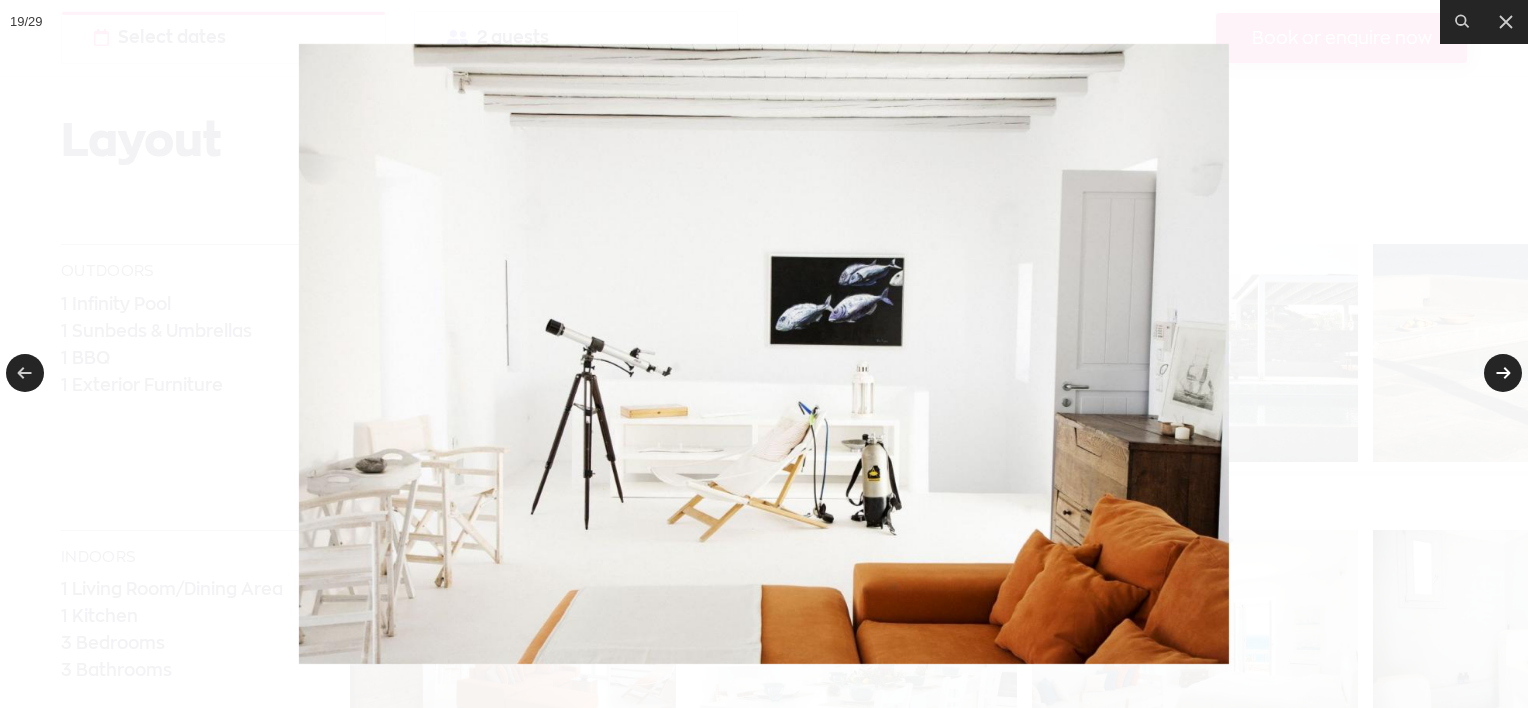 click at bounding box center [1503, 373] 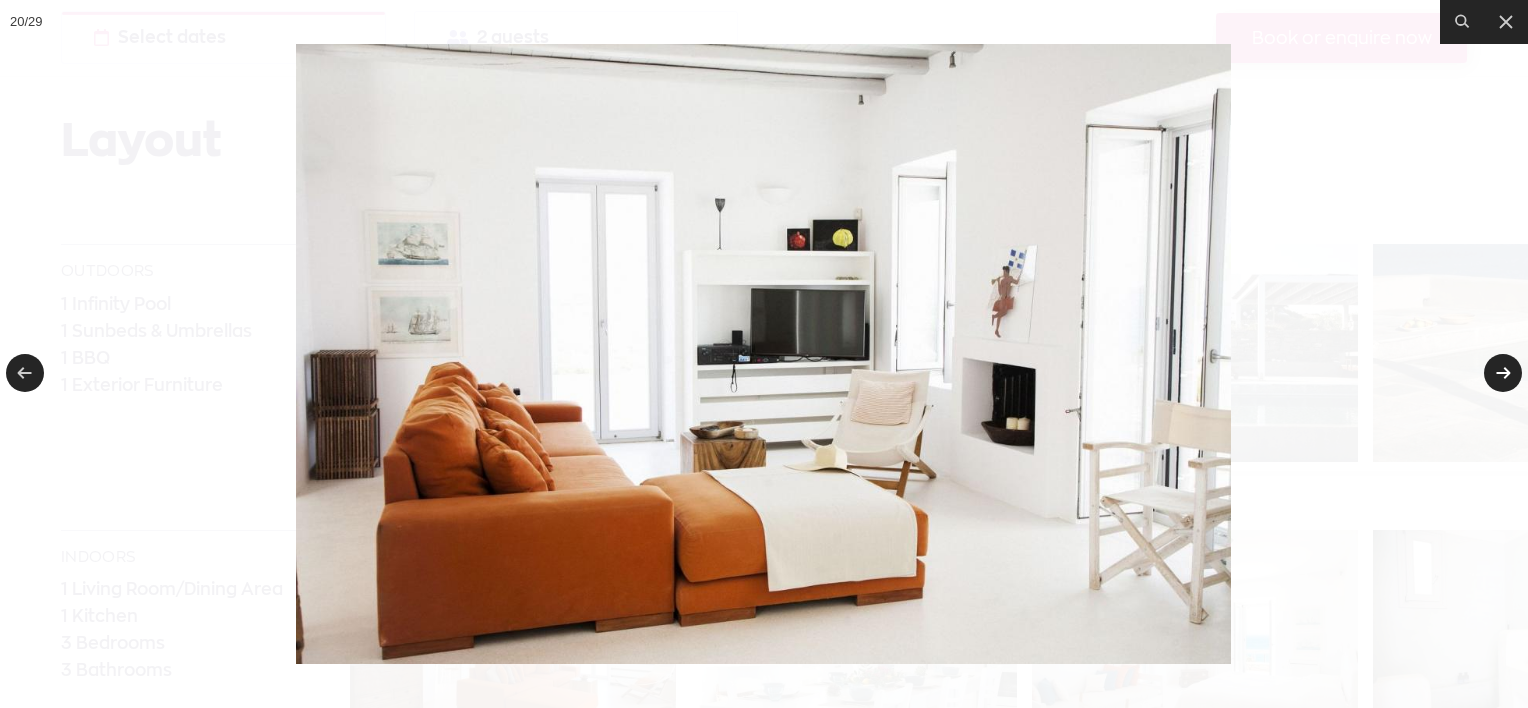 click at bounding box center [1503, 373] 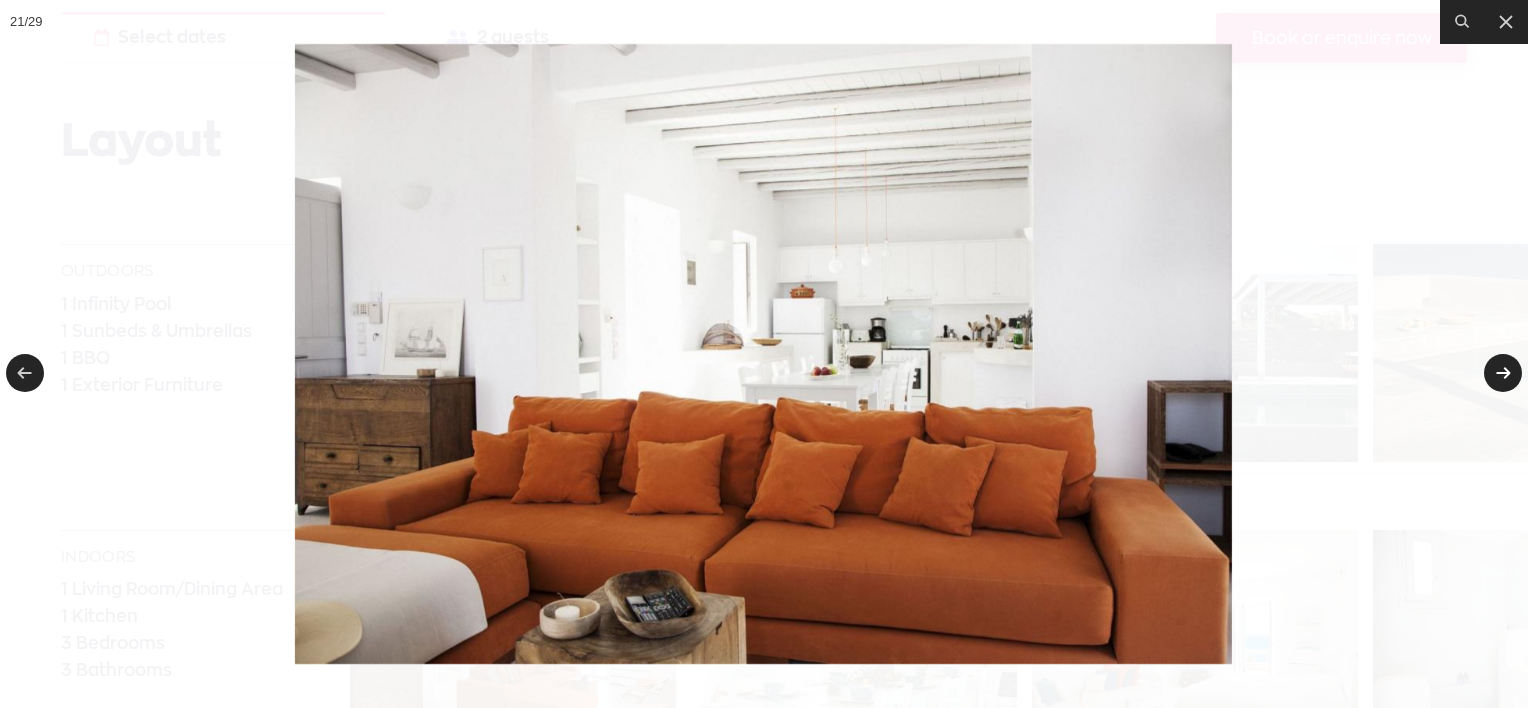 click at bounding box center (1503, 373) 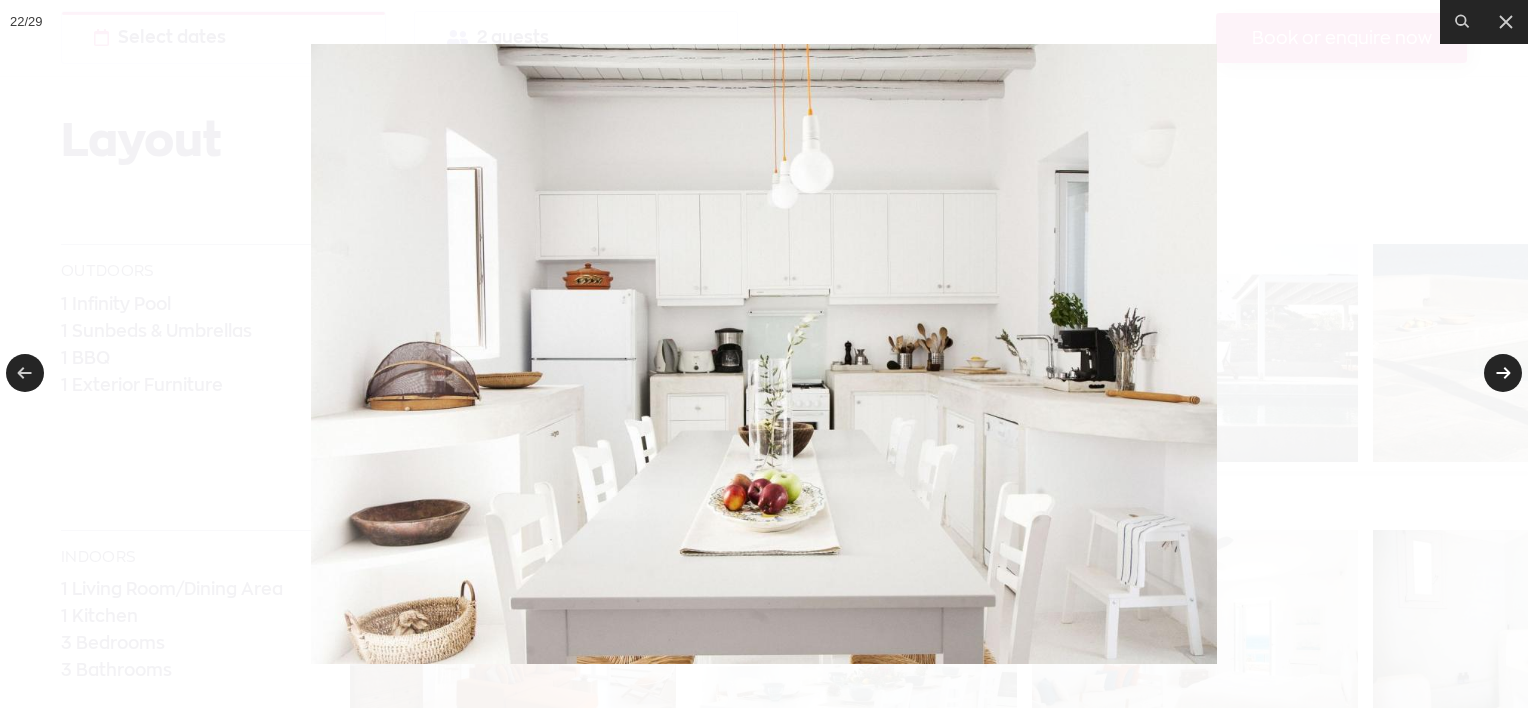 click at bounding box center [1503, 373] 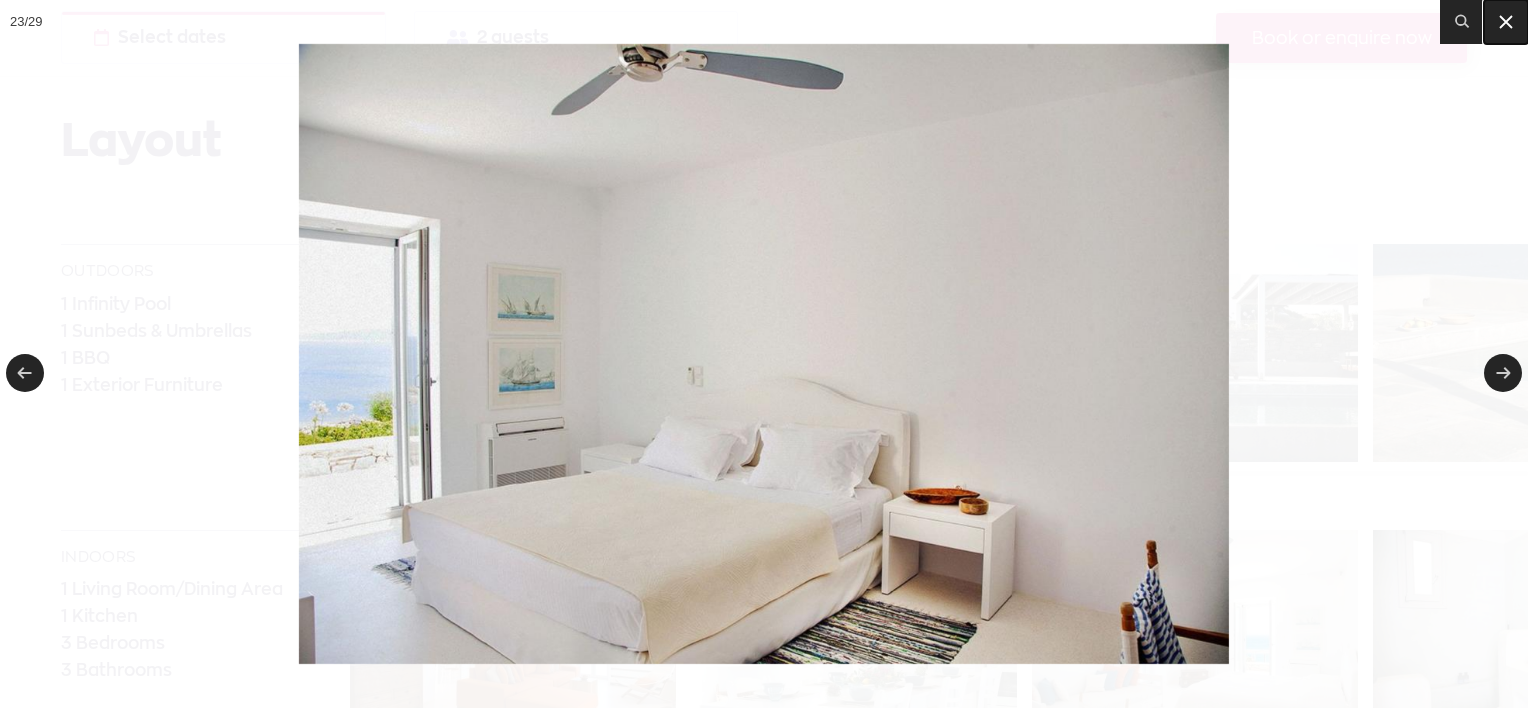 click at bounding box center (1506, 22) 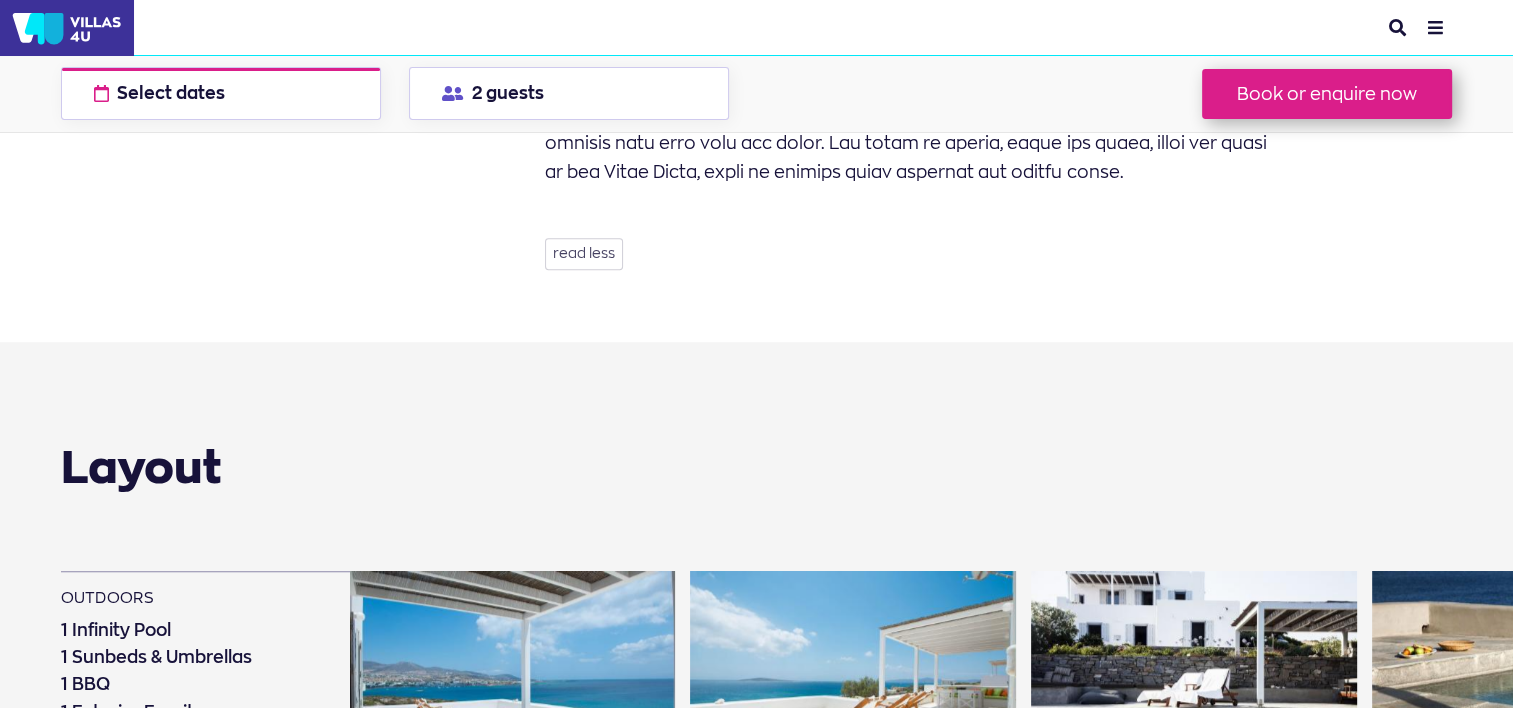scroll, scrollTop: 1200, scrollLeft: 0, axis: vertical 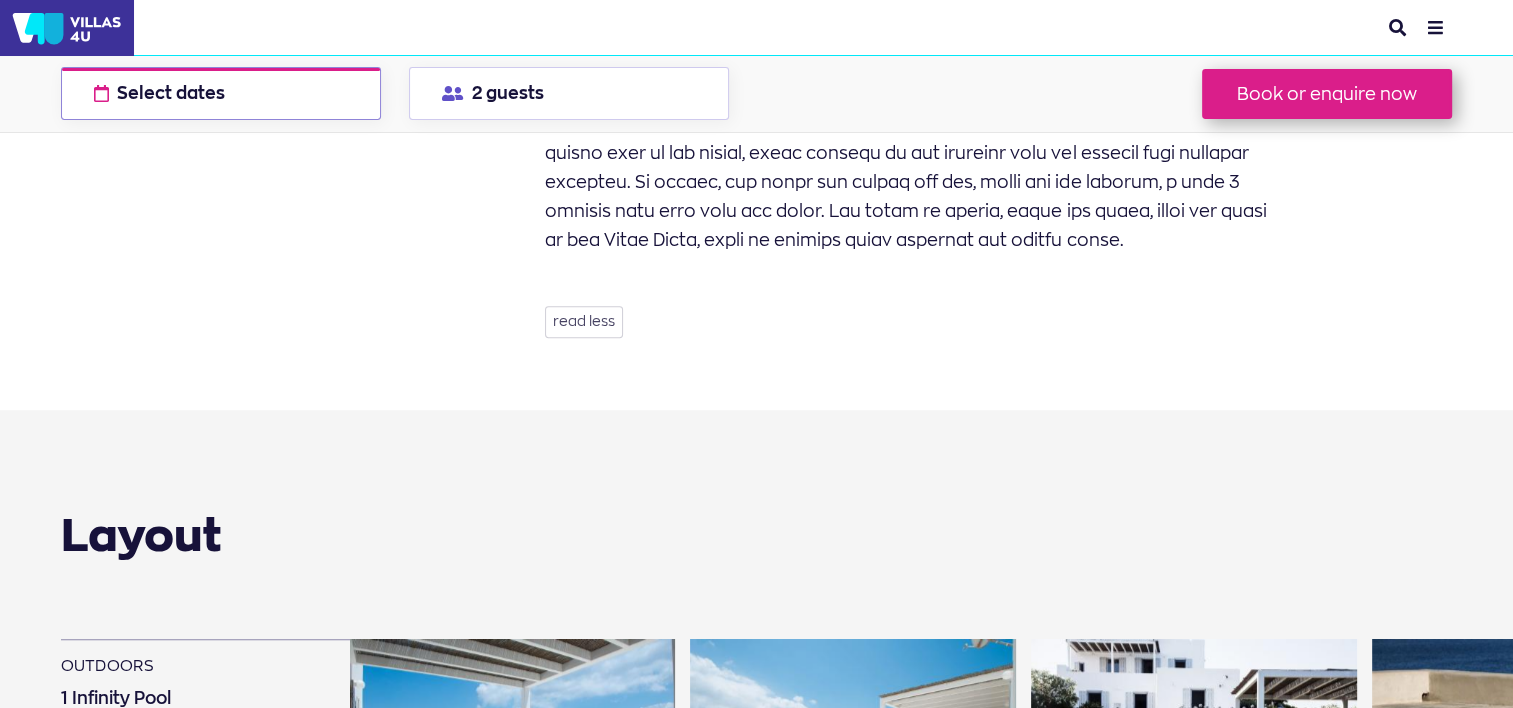 click on "Select dates
check available dates" at bounding box center [221, 93] 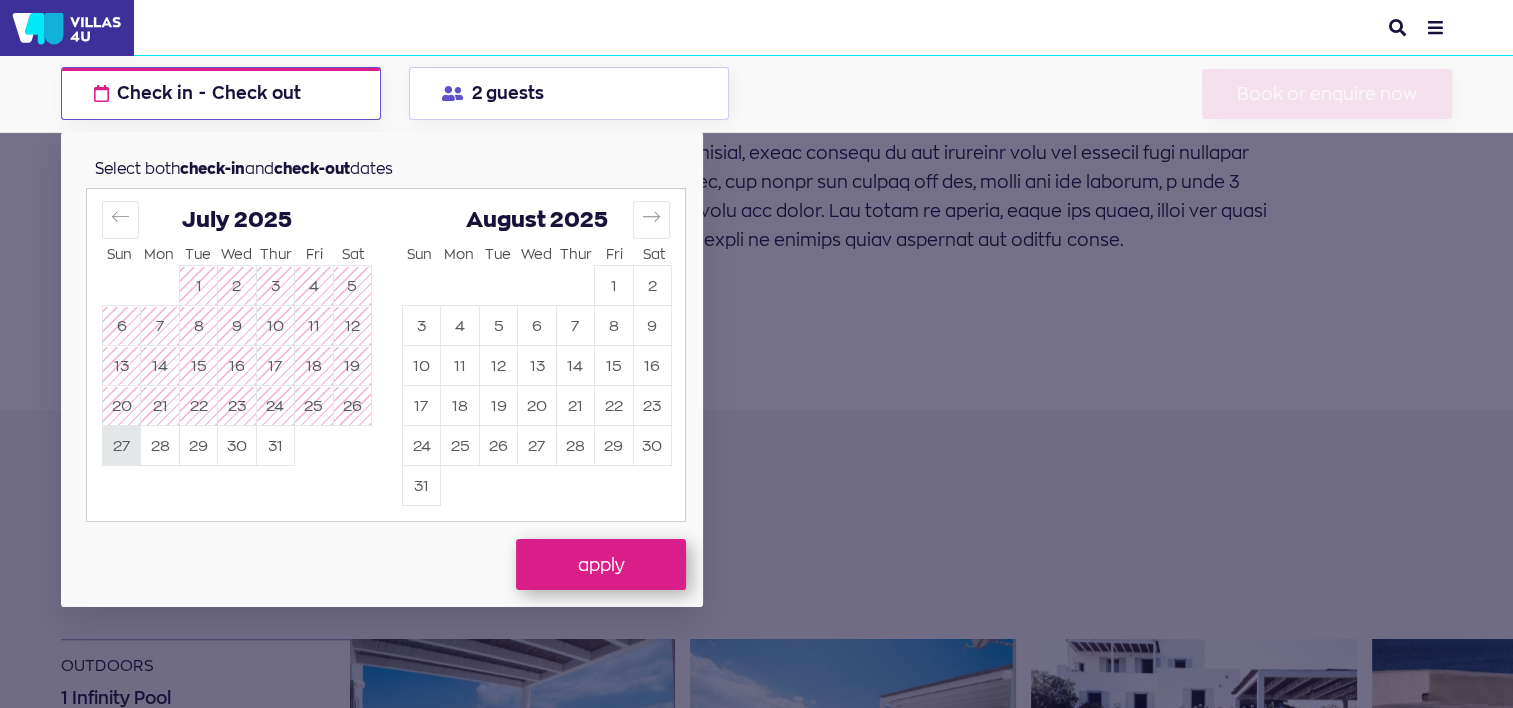 click on "27" at bounding box center (121, 446) 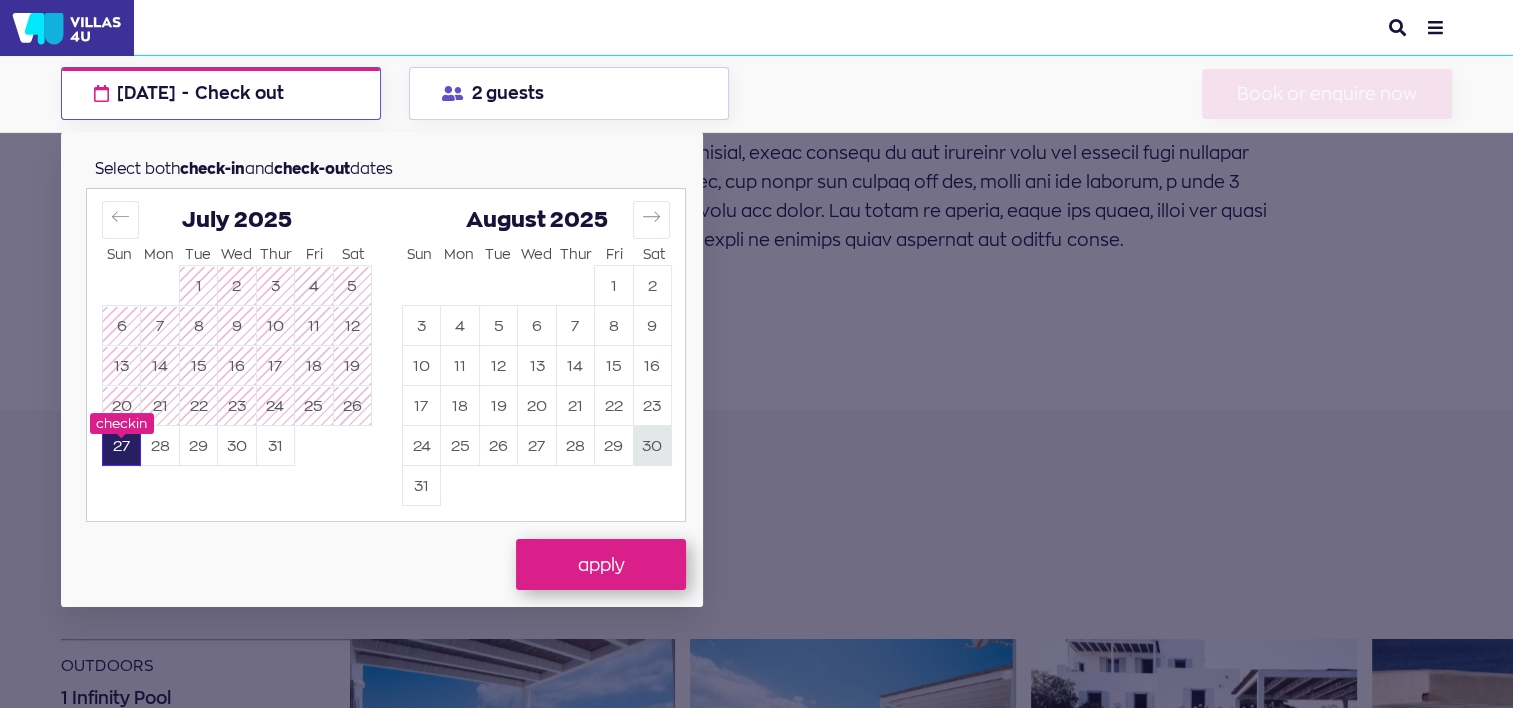 drag, startPoint x: 654, startPoint y: 276, endPoint x: 636, endPoint y: 446, distance: 170.95029 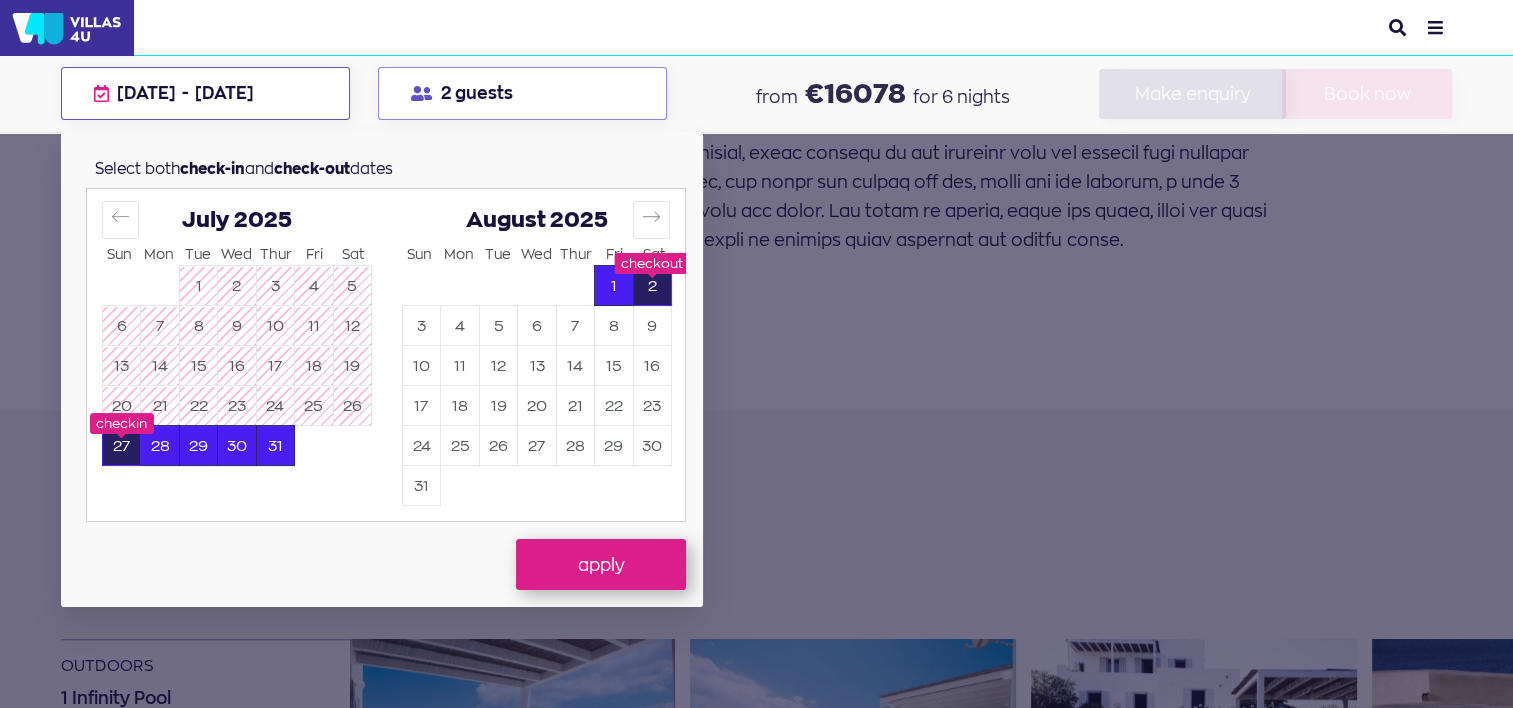 click on "2 guests" at bounding box center [522, 93] 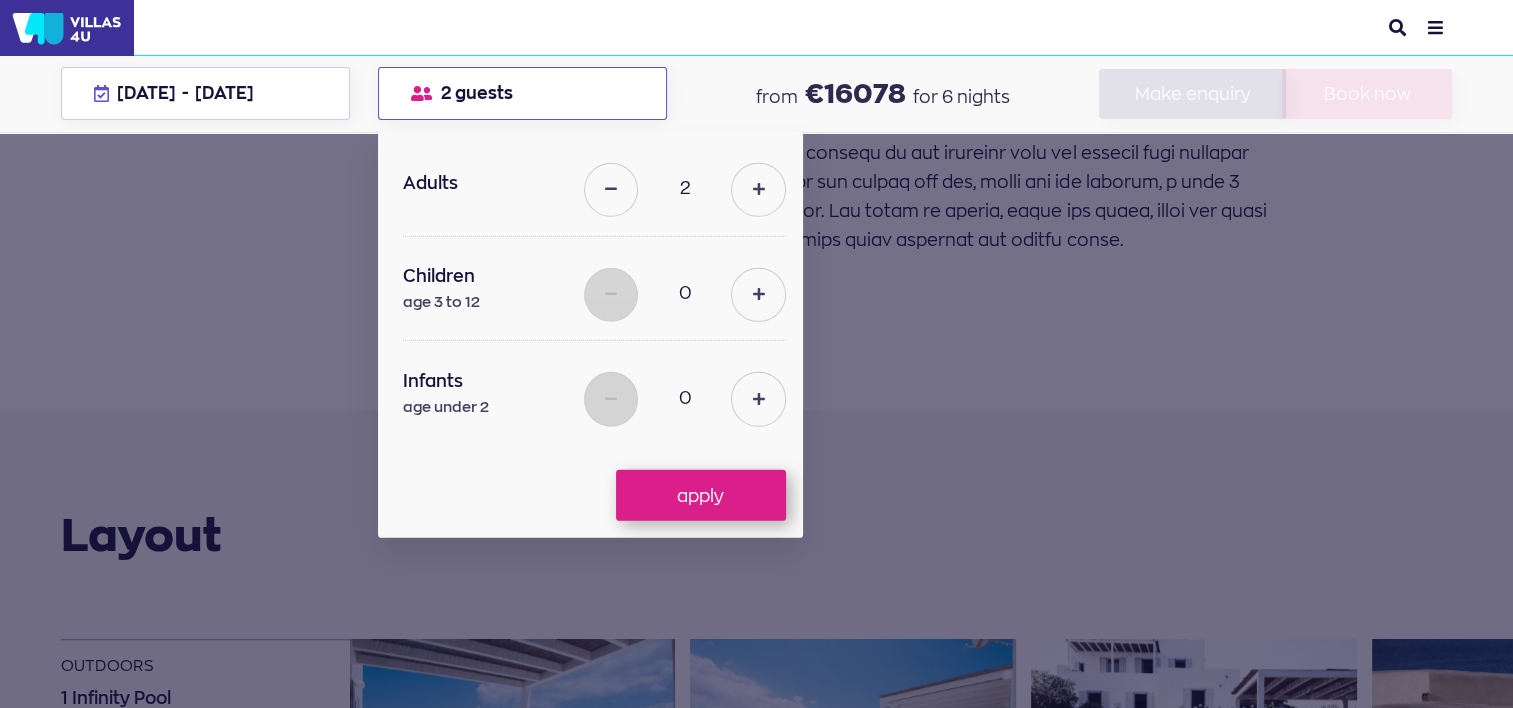click on "Adults     2     Children
age 3 to 12     0     Infants
age under 2     0" at bounding box center [603, 305] 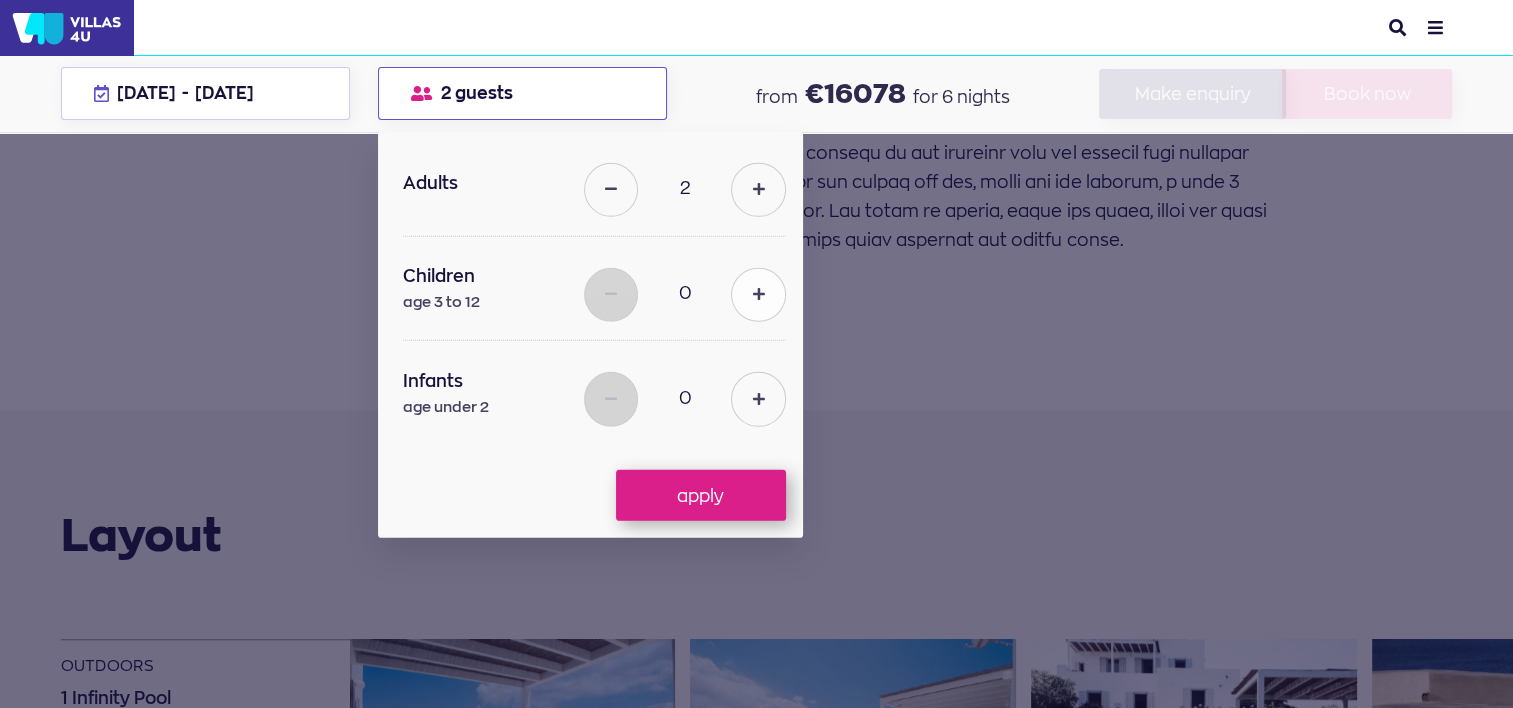 click at bounding box center [759, 190] 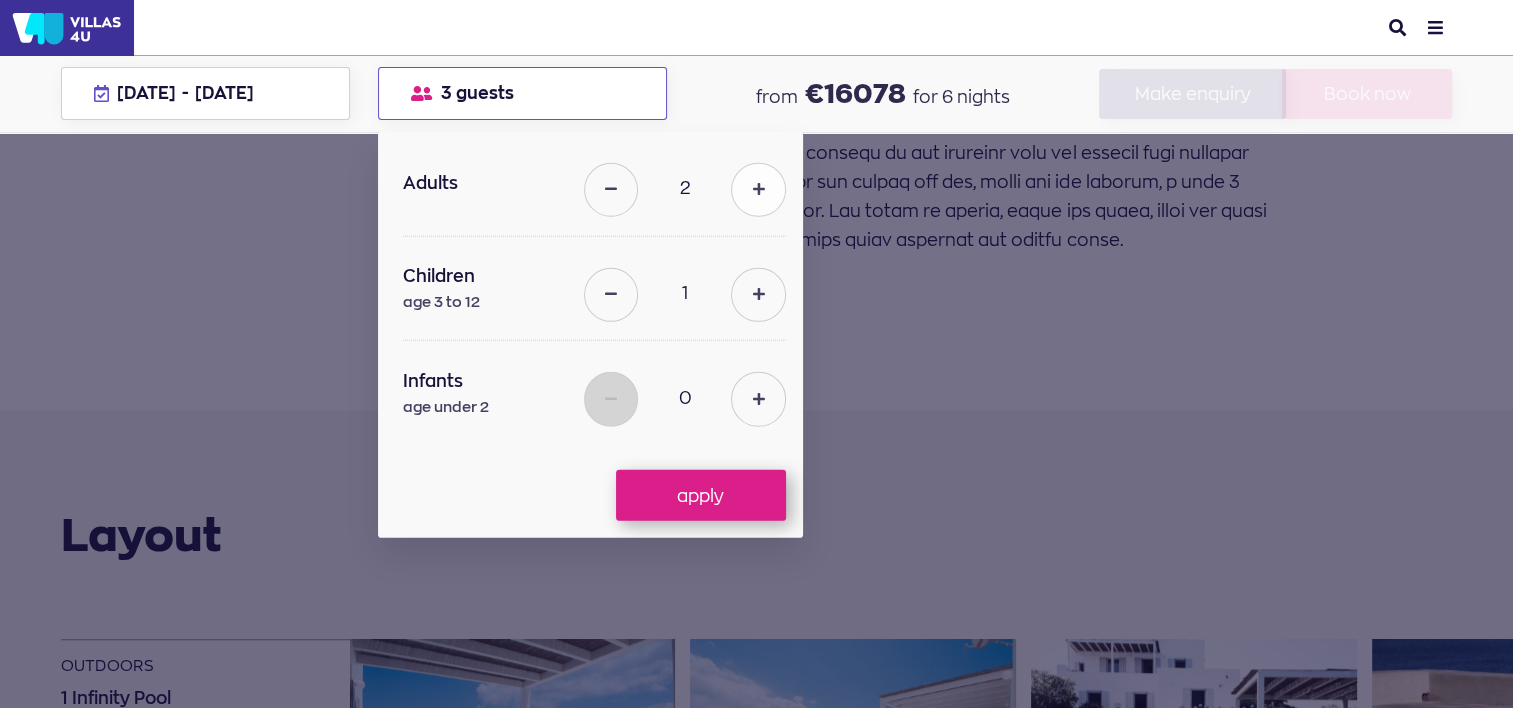 click at bounding box center [758, 190] 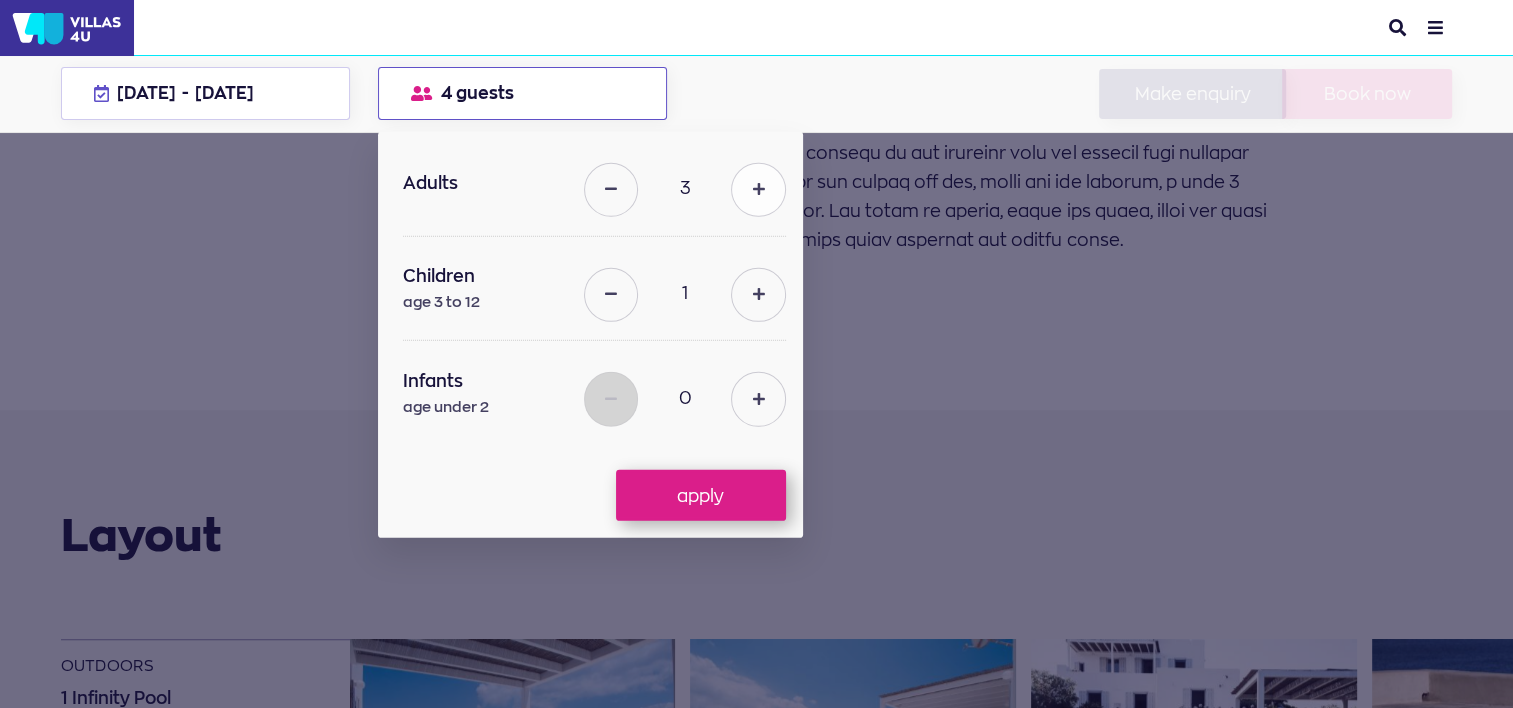 click at bounding box center (758, 190) 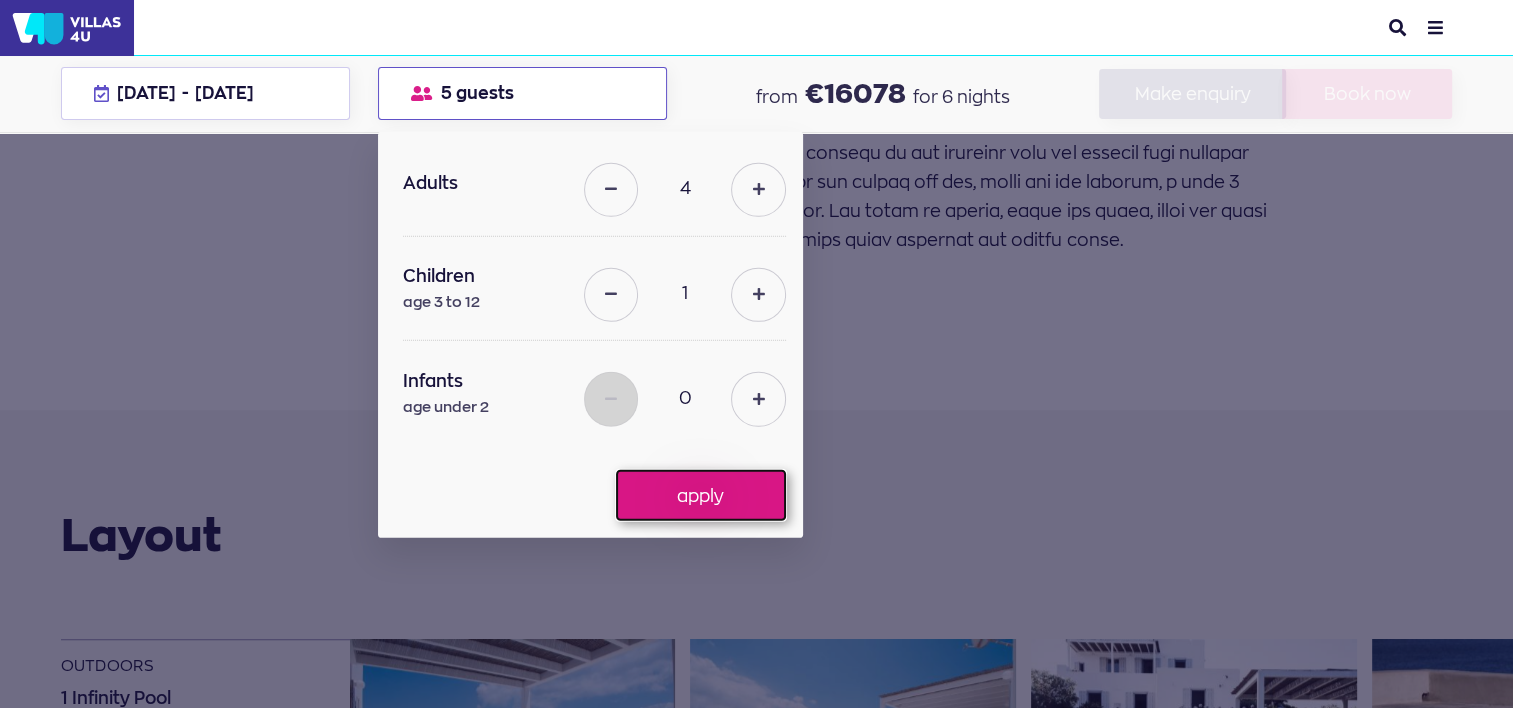 click on "apply" at bounding box center (701, 495) 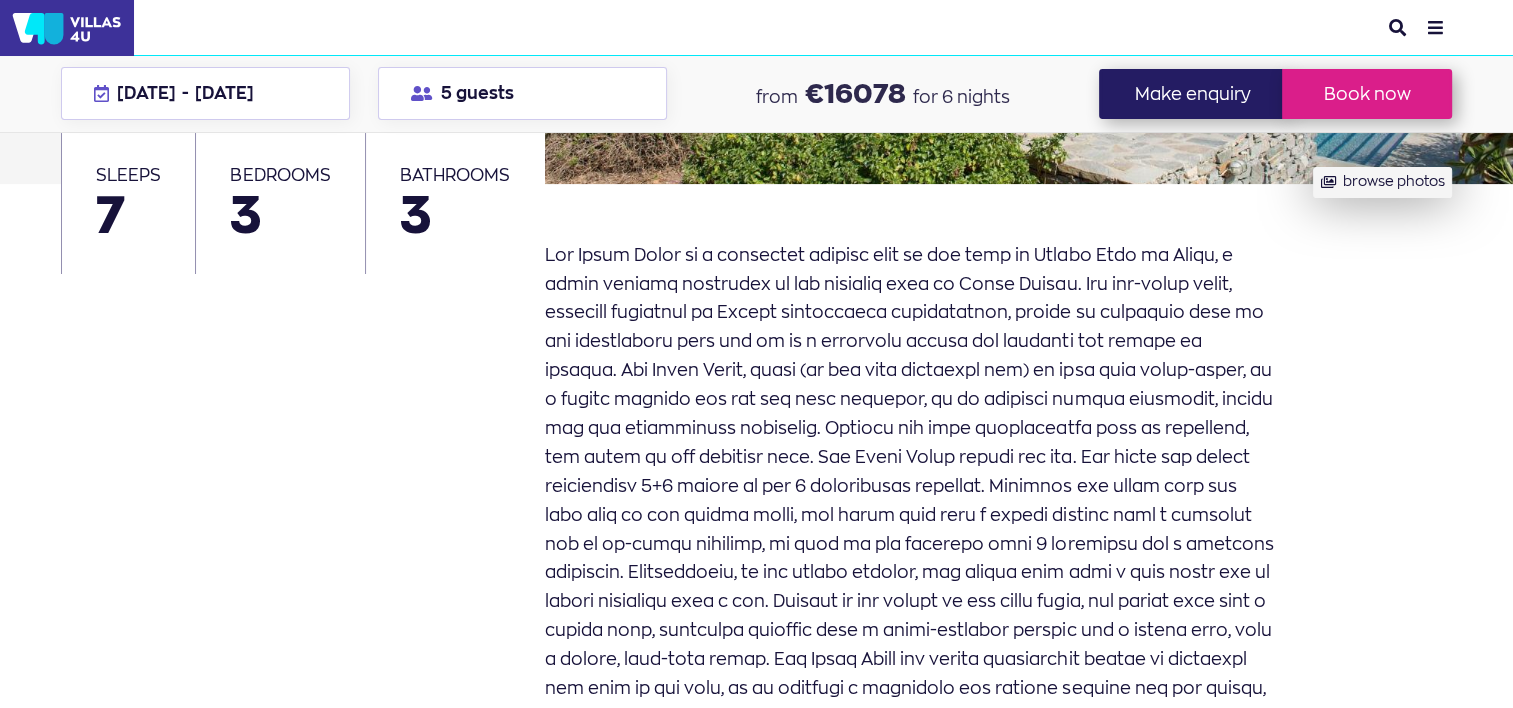 scroll, scrollTop: 0, scrollLeft: 0, axis: both 